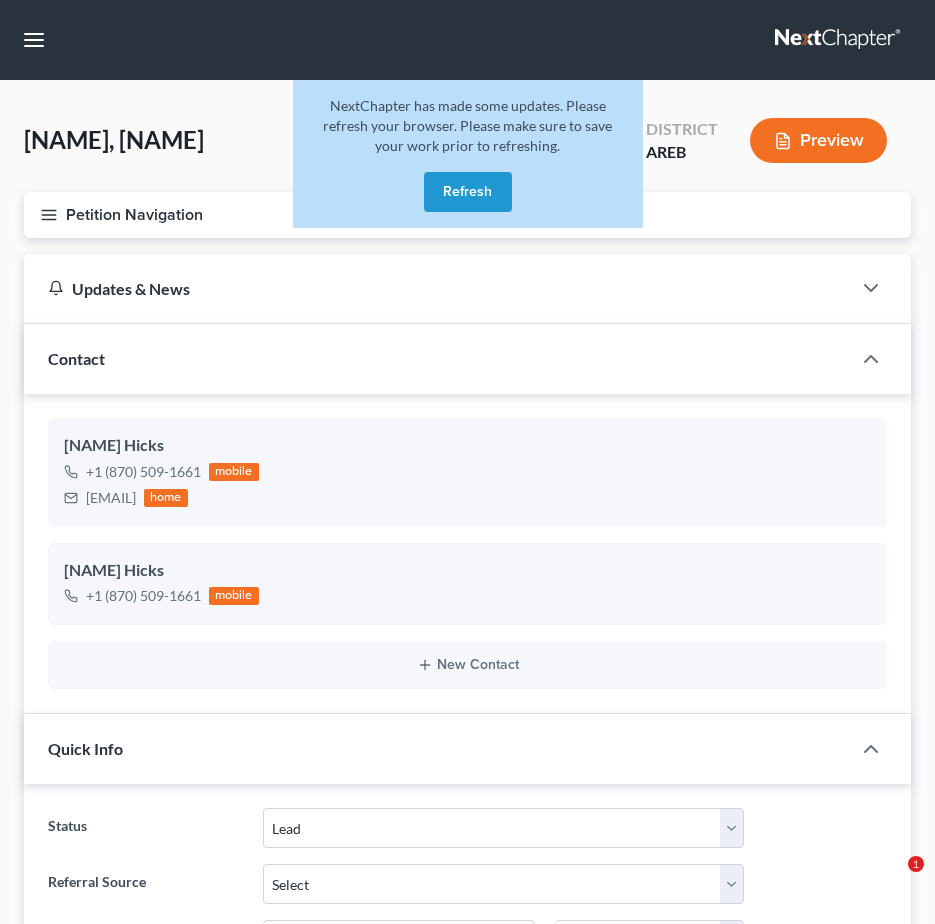 select on "10" 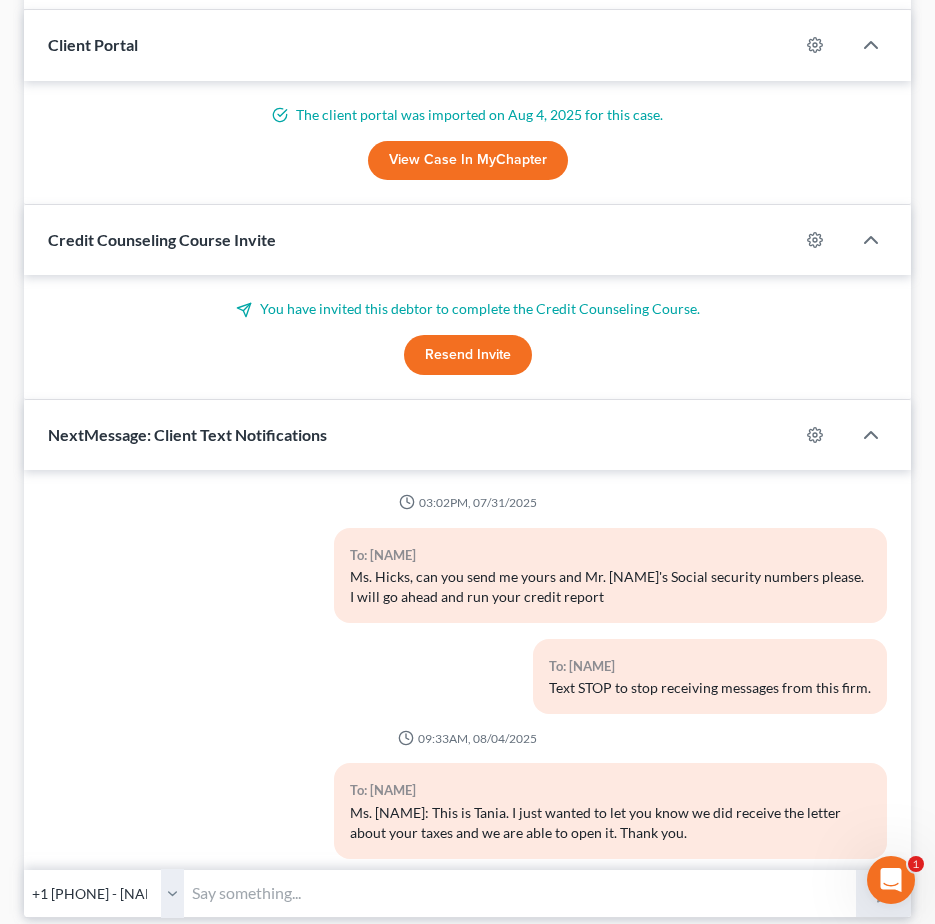 scroll, scrollTop: 1187, scrollLeft: 0, axis: vertical 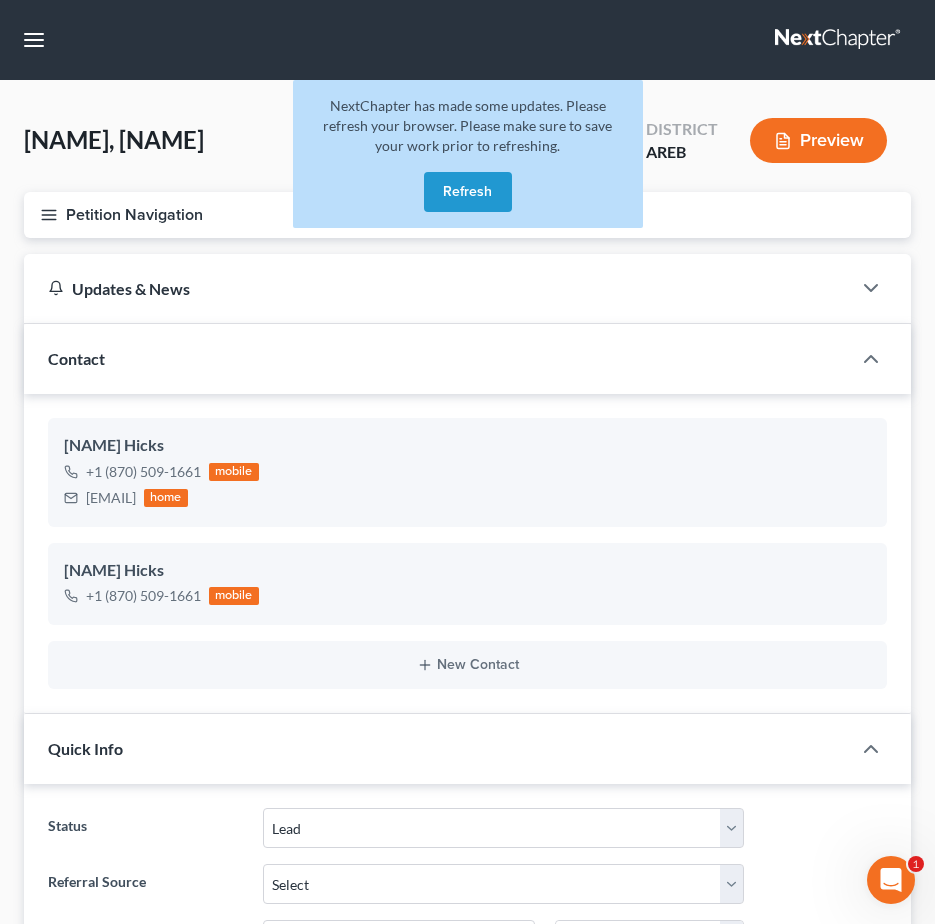 click on "Refresh" at bounding box center (468, 192) 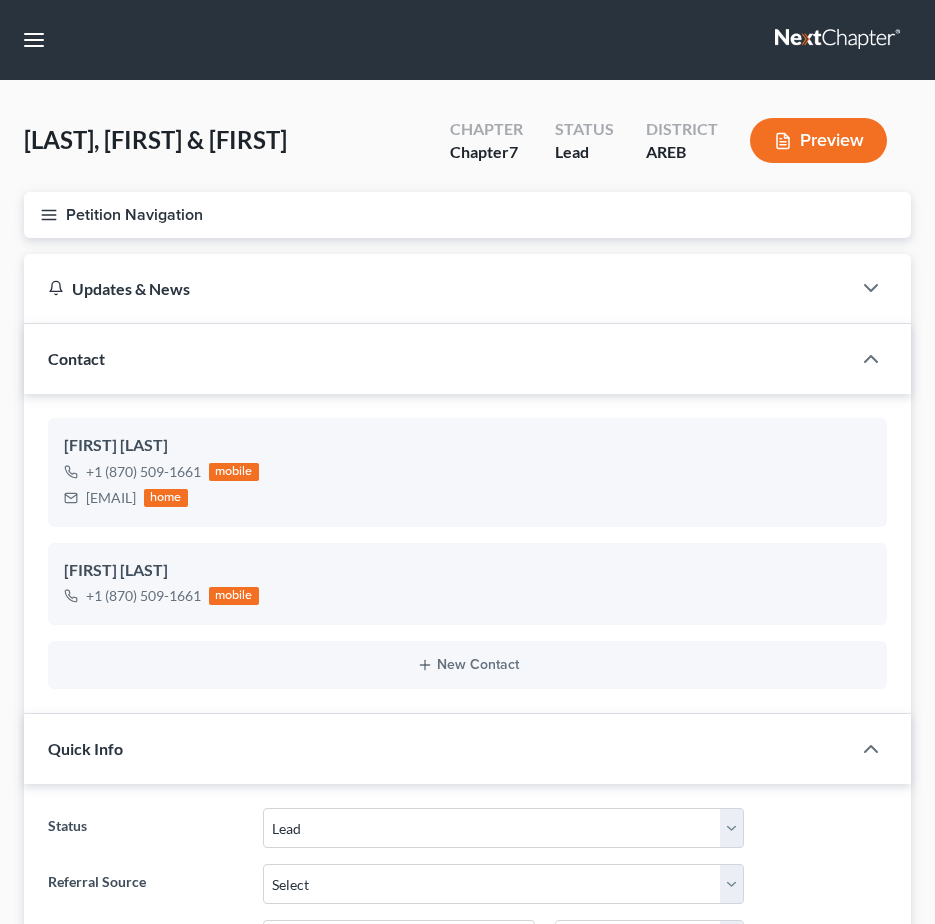 select on "10" 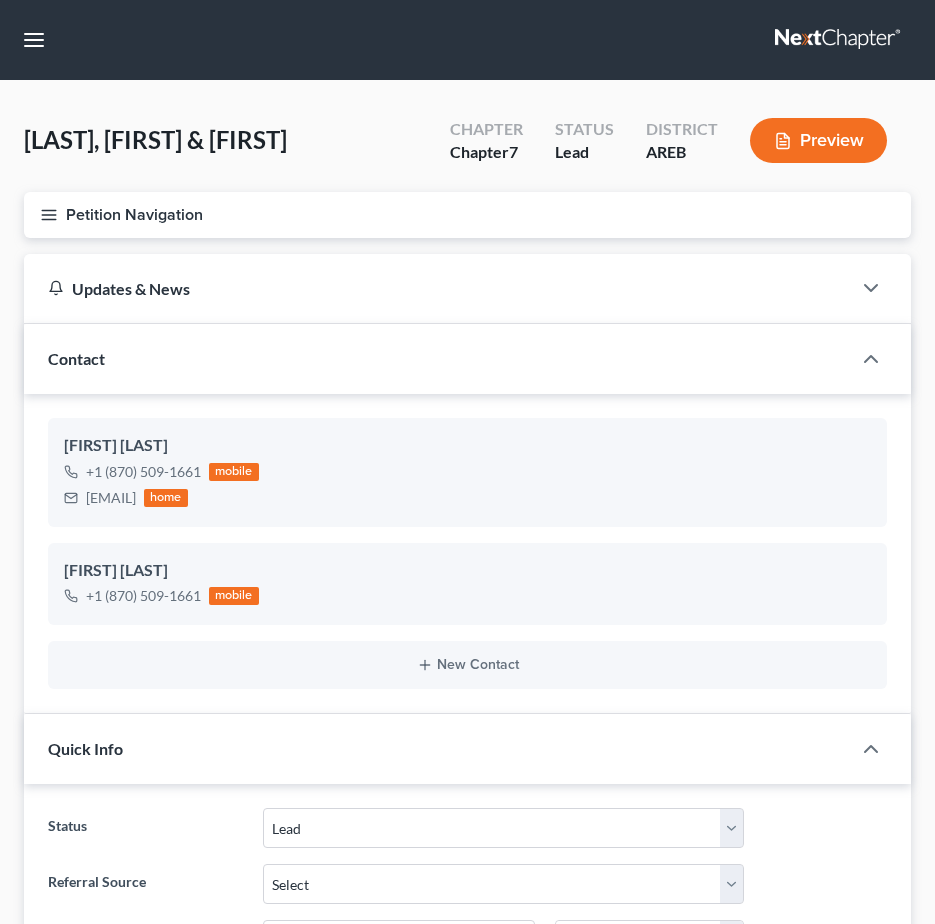 scroll, scrollTop: 0, scrollLeft: 0, axis: both 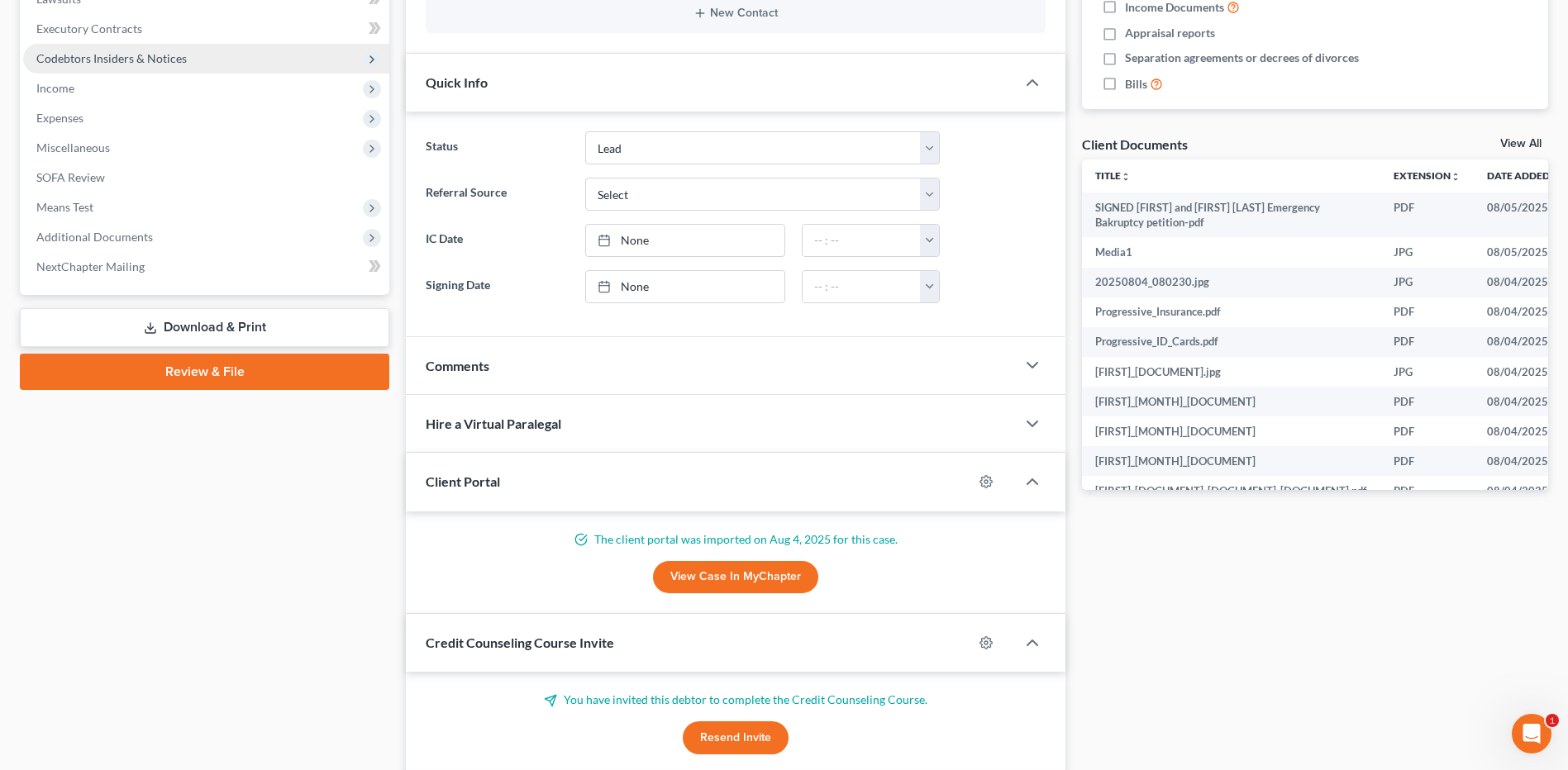 click on "Review & File" at bounding box center [204, 372] 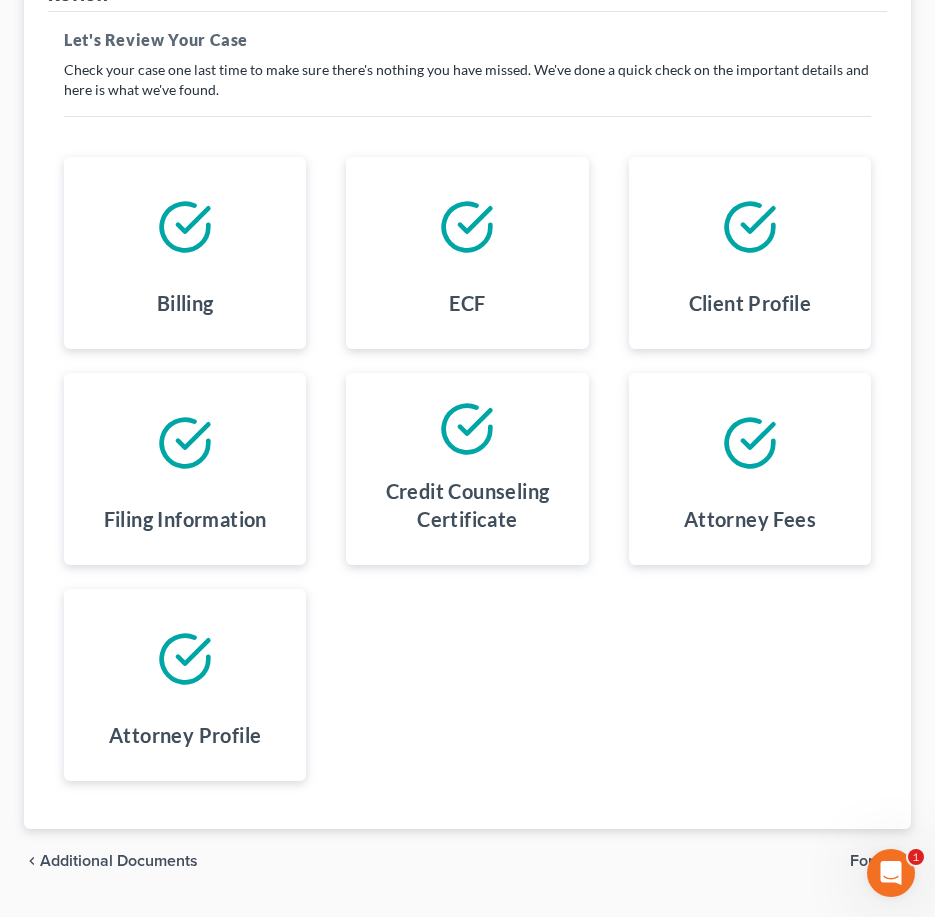 scroll, scrollTop: 395, scrollLeft: 0, axis: vertical 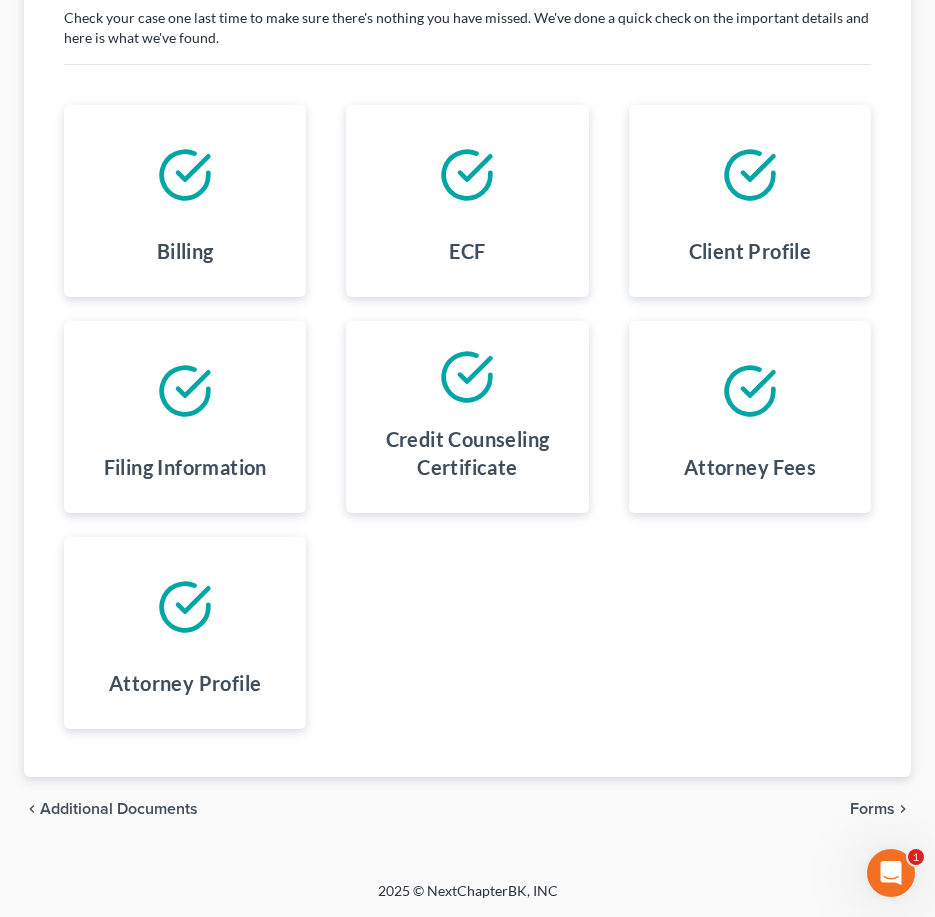 click on "Forms" at bounding box center [872, 809] 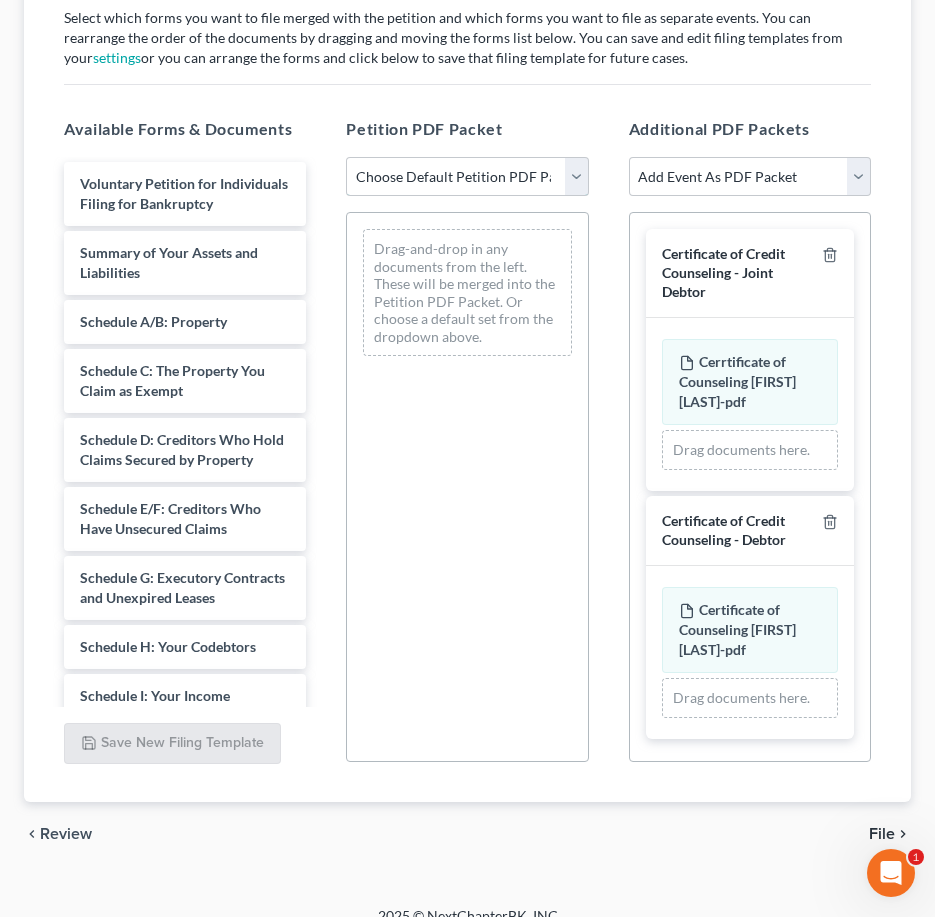click on "Choose Default Petition PDF Packet Complete Bankruptcy Petition (all forms and schedules) Emergency Filing (Voluntary Petition and Creditor List Only) Emergency Filing" at bounding box center [467, 177] 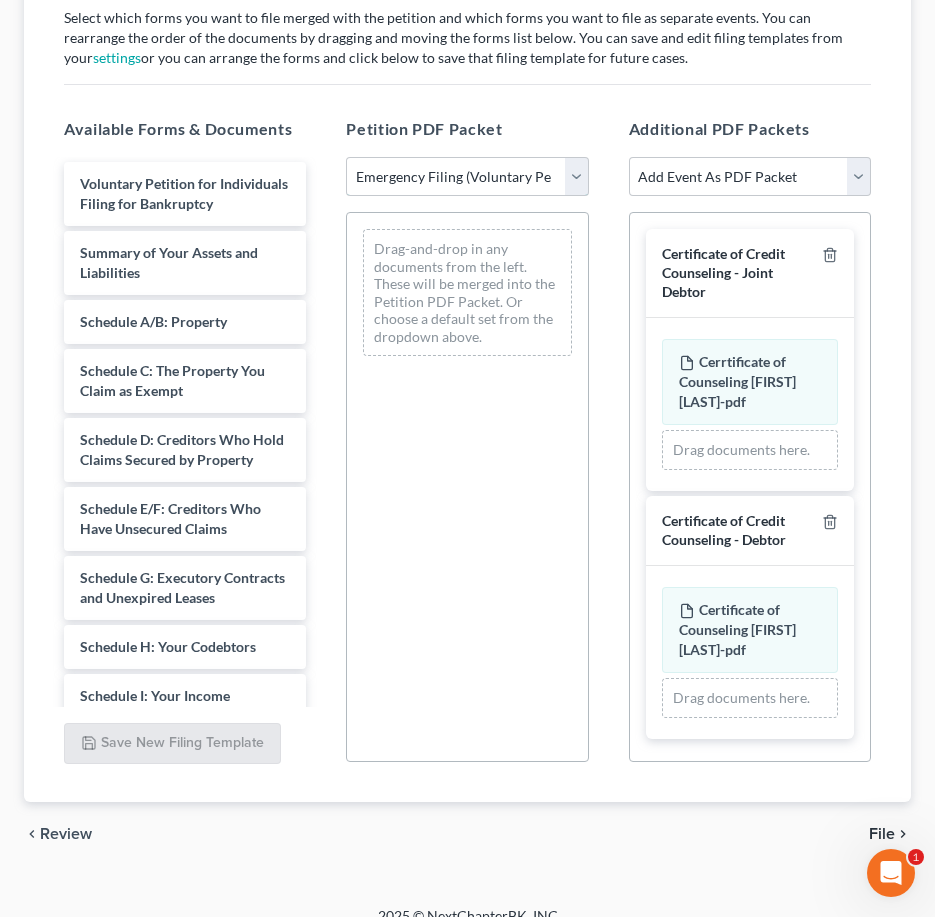 click on "Choose Default Petition PDF Packet Complete Bankruptcy Petition (all forms and schedules) Emergency Filing (Voluntary Petition and Creditor List Only) Emergency Filing" at bounding box center [467, 177] 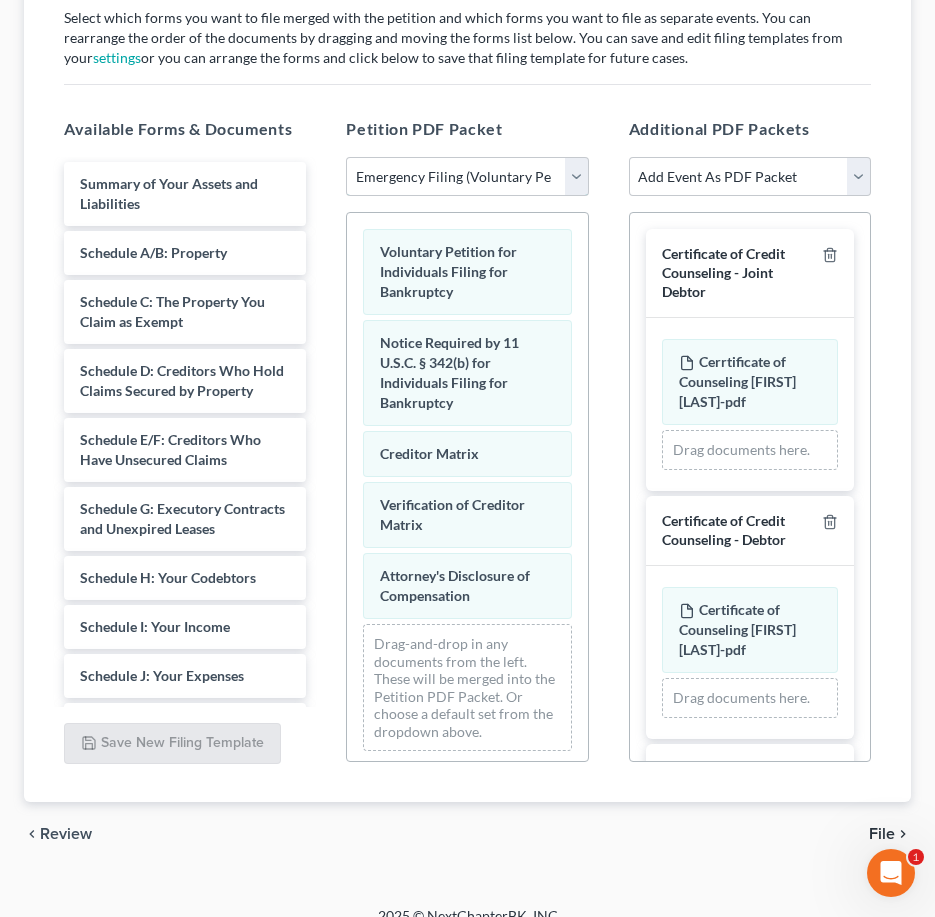 click on "Choose Default Petition PDF Packet Complete Bankruptcy Petition (all forms and schedules) Emergency Filing (Voluntary Petition and Creditor List Only) Emergency Filing" at bounding box center (467, 177) 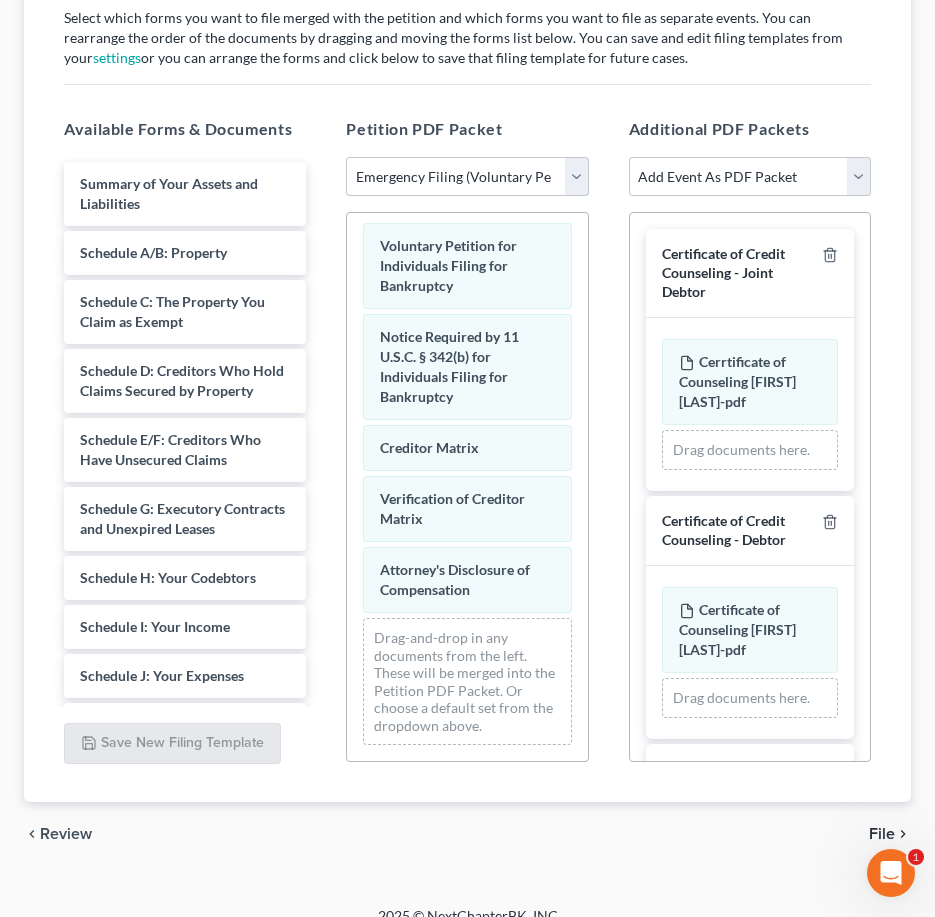 scroll, scrollTop: 0, scrollLeft: 0, axis: both 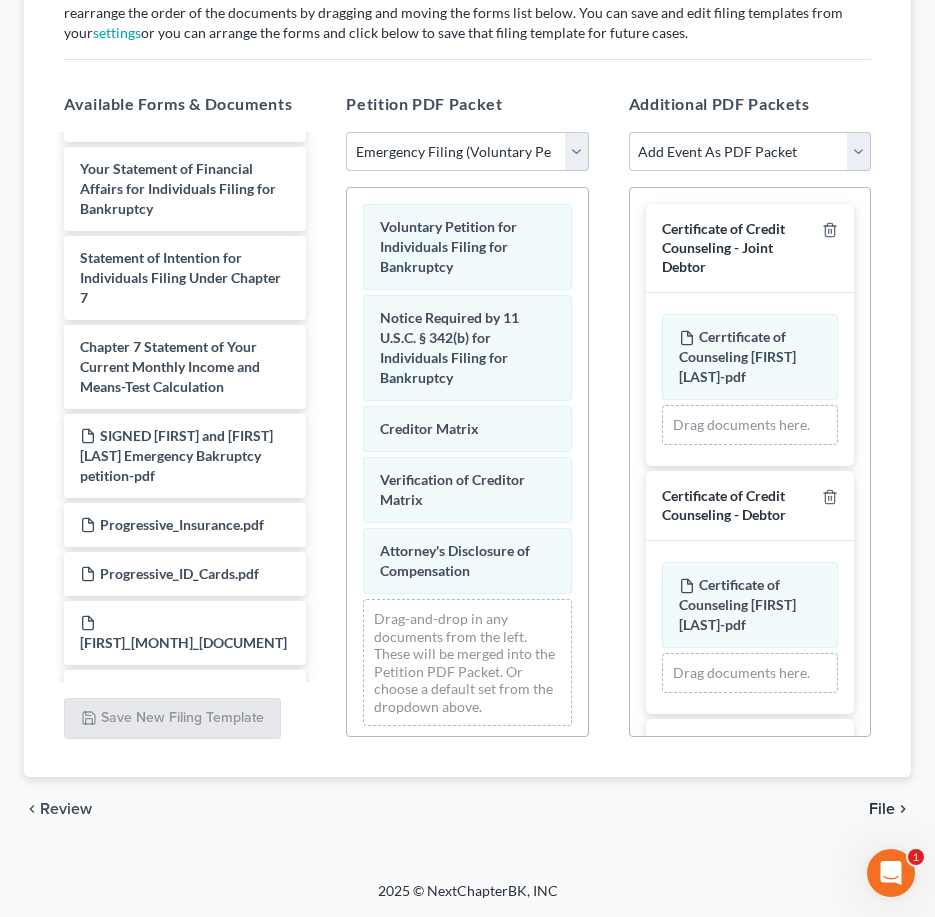 click on "Choose Default Petition PDF Packet Complete Bankruptcy Petition (all forms and schedules) Emergency Filing (Voluntary Petition and Creditor List Only) Emergency Filing" at bounding box center (467, 152) 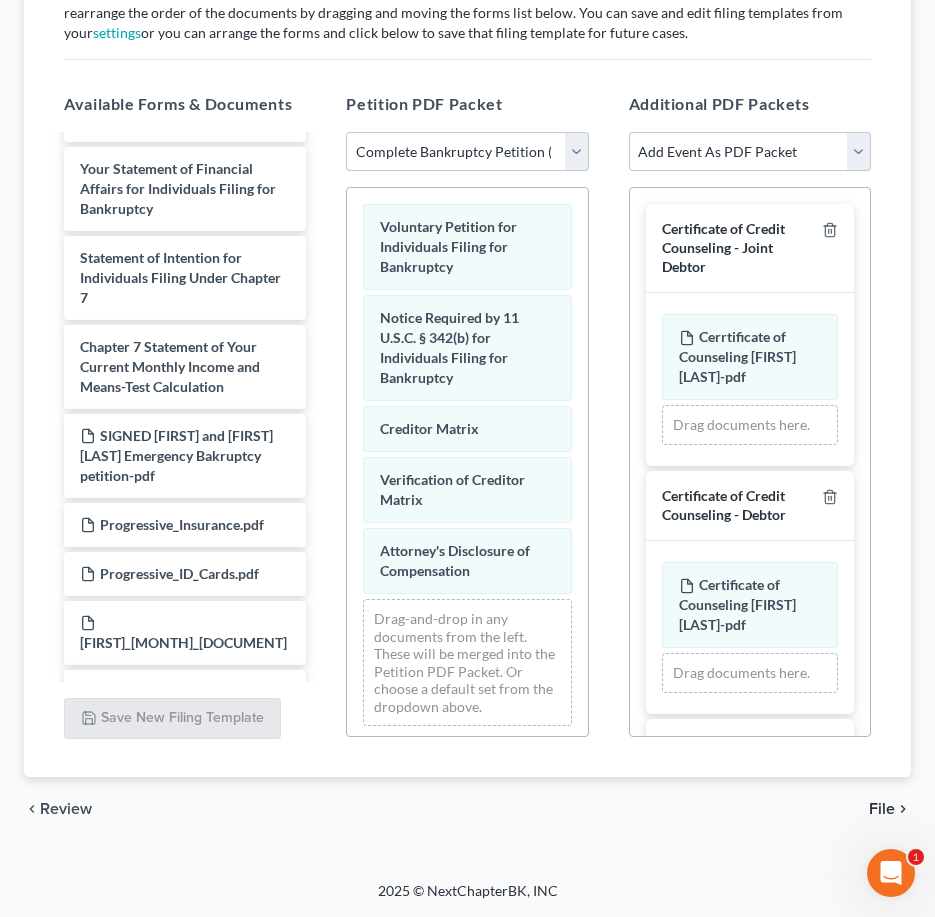click on "Choose Default Petition PDF Packet Complete Bankruptcy Petition (all forms and schedules) Emergency Filing (Voluntary Petition and Creditor List Only) Emergency Filing" at bounding box center (467, 152) 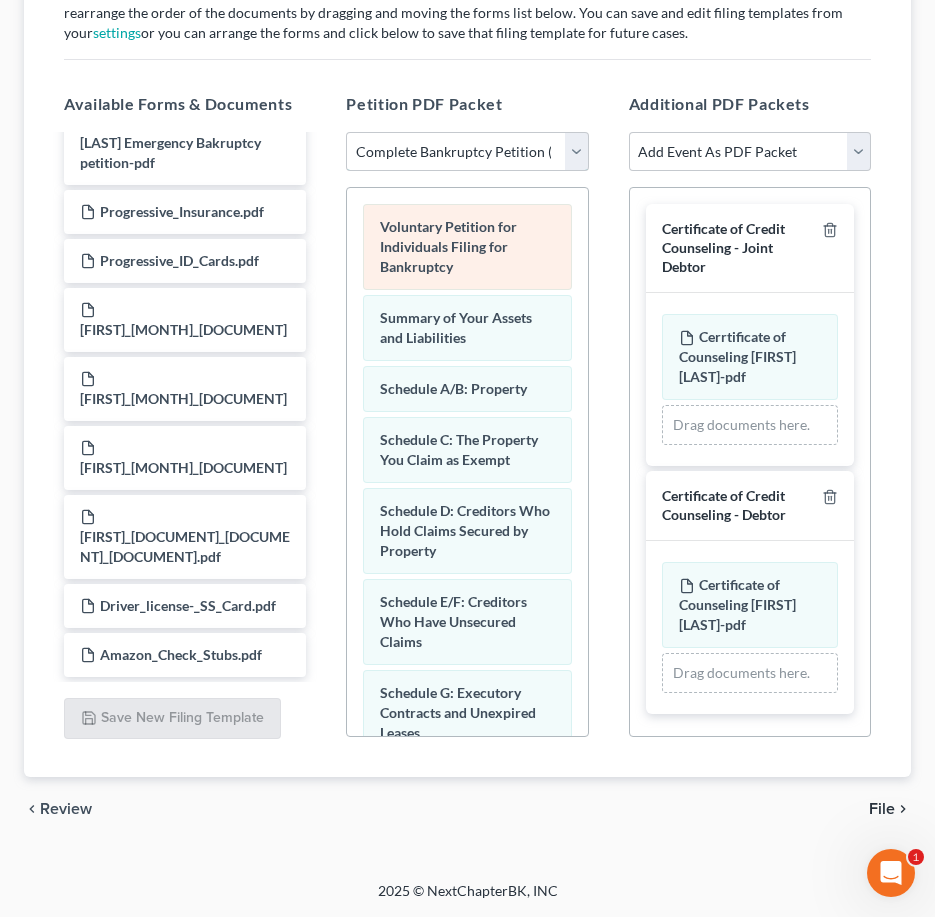 scroll, scrollTop: 0, scrollLeft: 0, axis: both 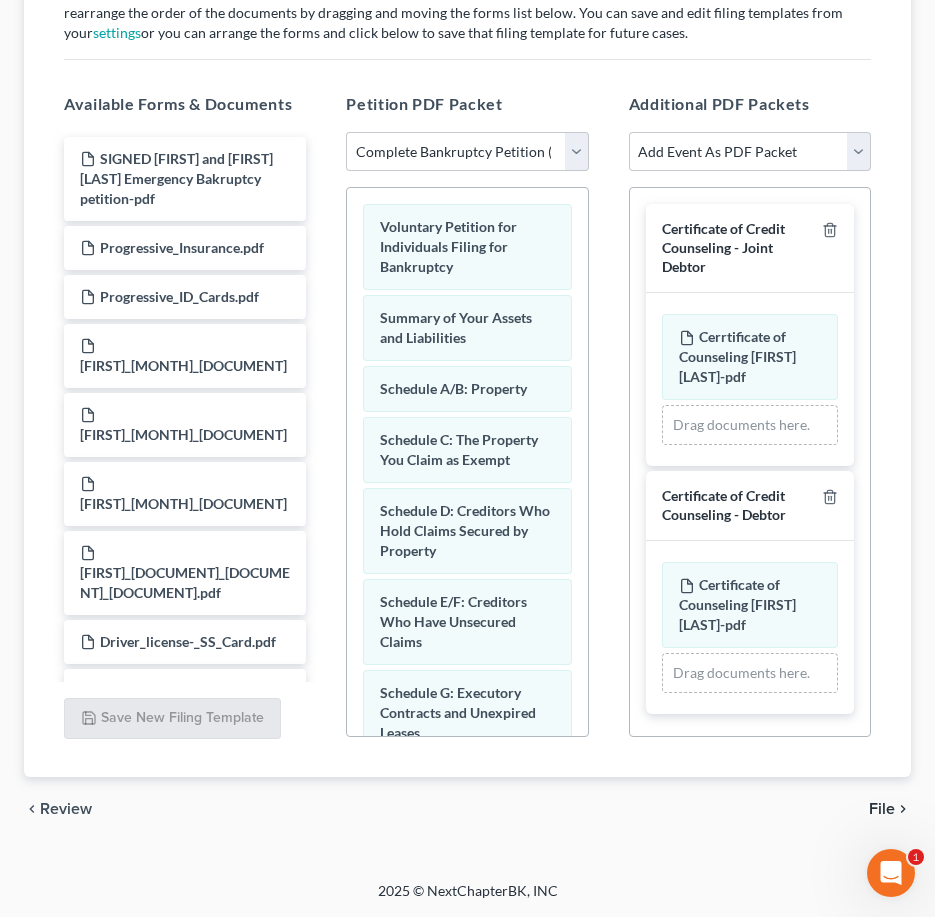 click on "Petition PDF Packet" at bounding box center (424, 103) 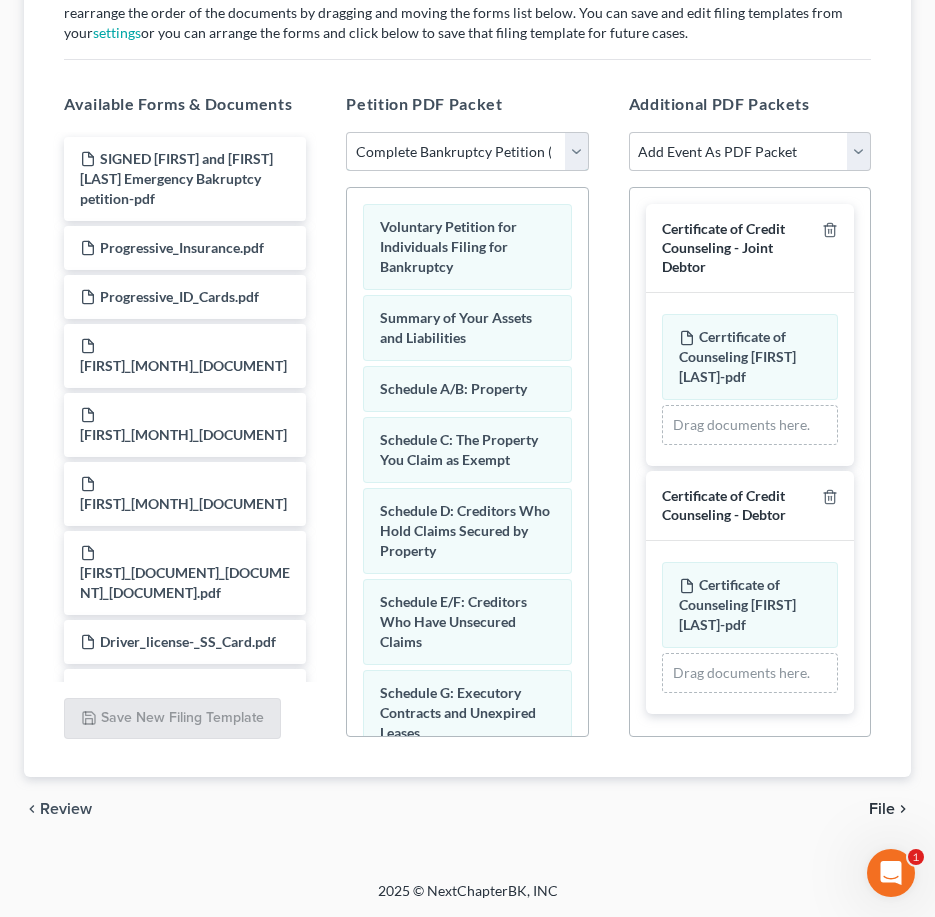 click on "Choose Default Petition PDF Packet Complete Bankruptcy Petition (all forms and schedules) Emergency Filing (Voluntary Petition and Creditor List Only) Emergency Filing" at bounding box center [467, 152] 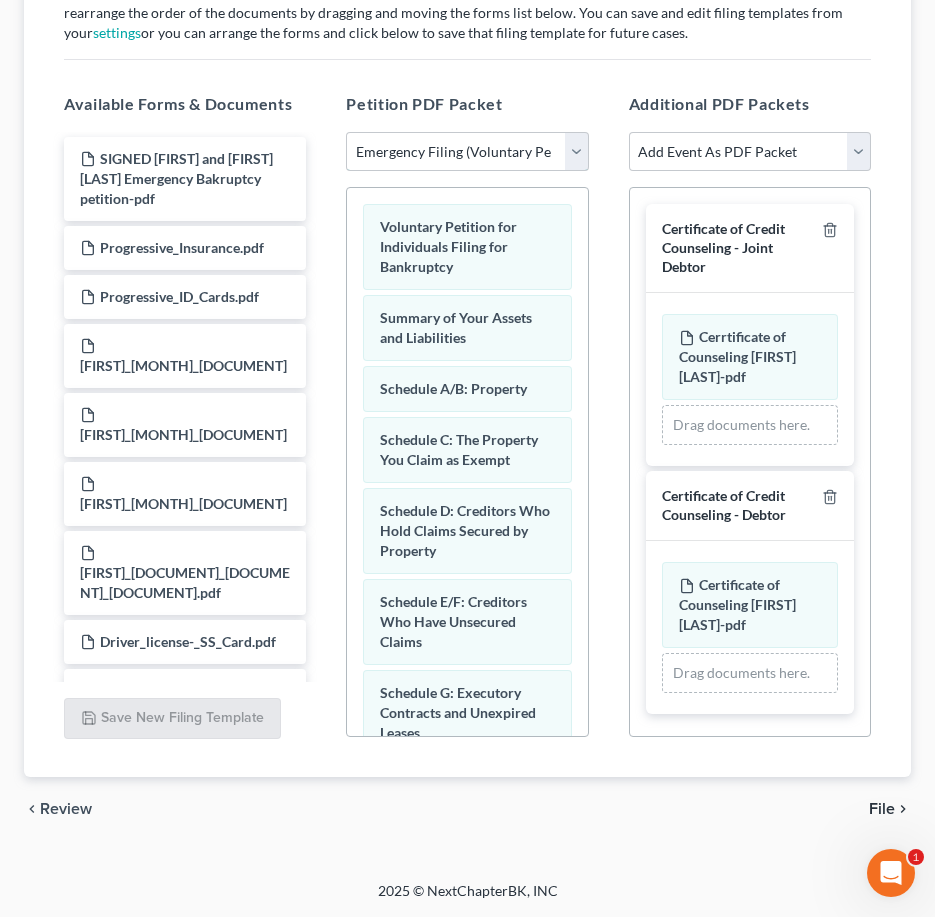 click on "Choose Default Petition PDF Packet Complete Bankruptcy Petition (all forms and schedules) Emergency Filing (Voluntary Petition and Creditor List Only) Emergency Filing" at bounding box center [467, 152] 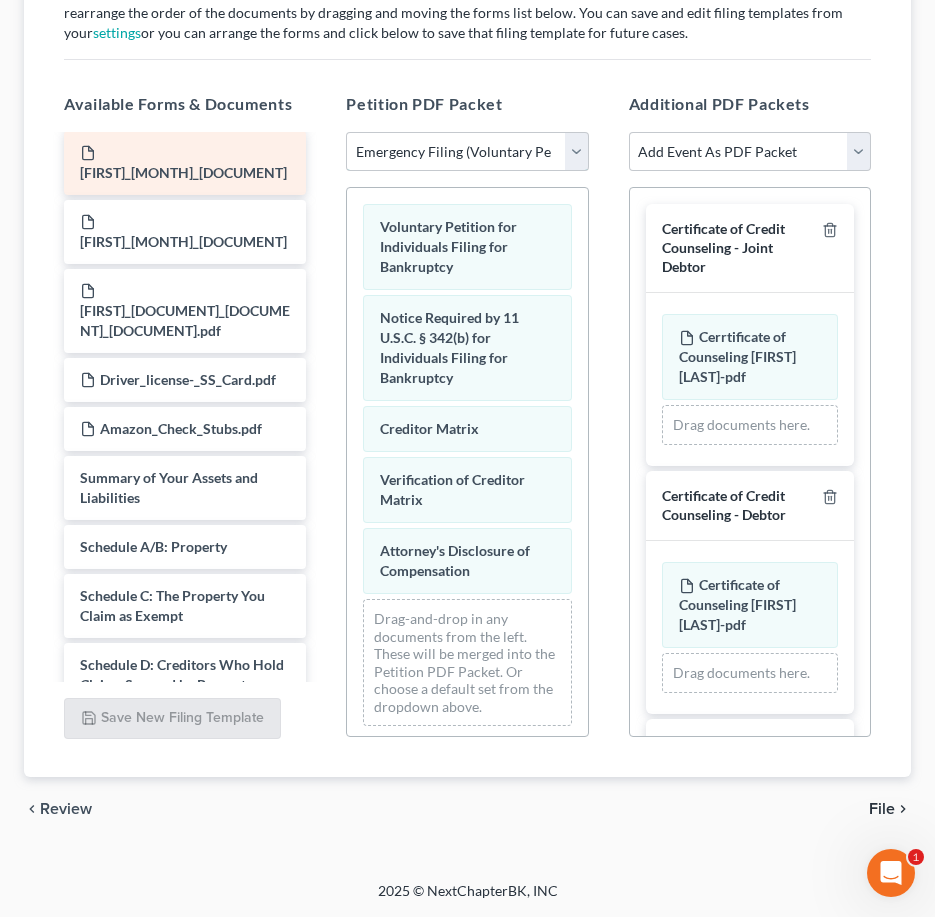 scroll, scrollTop: 300, scrollLeft: 0, axis: vertical 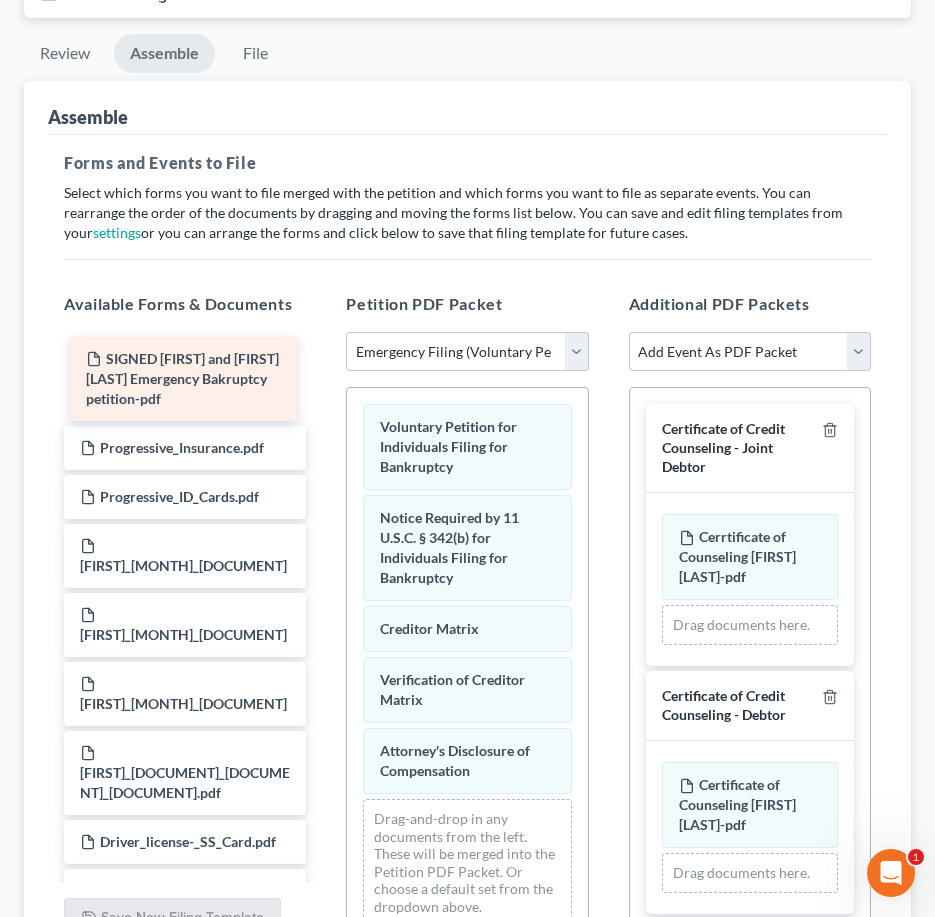 click on "SIGNED [FIRST] and [FIRST] [LAST] Emergency Bakruptcy petition-pdf SIGNED [FIRST] and [FIRST] [LAST] Emergency Bakruptcy petition-pdf [COMPANY].pdf [COMPANY].pdf [FIRST]_[MONTH]_[DOCUMENT] [FIRST]_[MONTH]_[DOCUMENT] [FIRST]_[MONTH]_[DOCUMENT] [FIRST]_[DOCUMENT]_[DOCUMENT]_[DOCUMENT].pdf [DOCUMENT]_[DOCUMENT].pdf [COMPANY]_[DOCUMENT].pdf Summary of Your Assets and Liabilities Schedule A/B: Property Schedule C: The Property You Claim as Exempt Schedule D: Creditors Who Hold Claims Secured by Property Schedule E/F: Creditors Who Have Unsecured Claims Schedule G: Executory Contracts and Unexpired Leases Schedule H: Your Codebtors Schedule I: Your Income Schedule J: Your Expenses Declaration About an Individual Debtor's Schedules Your Statement of Financial Affairs for Individuals Filing for Bankruptcy Statement of Intention for Individuals Filing Under Chapter 7" at bounding box center [185, 1063] 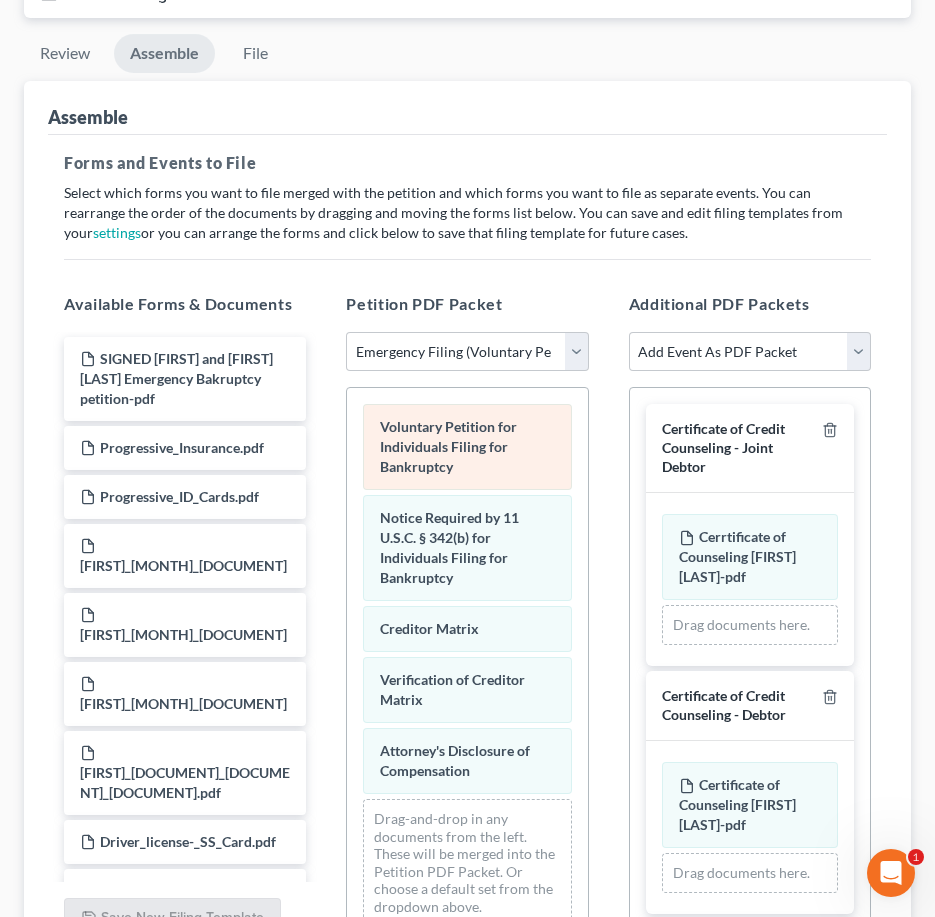 click on "Voluntary Petition for Individuals Filing for Bankruptcy" at bounding box center (448, 446) 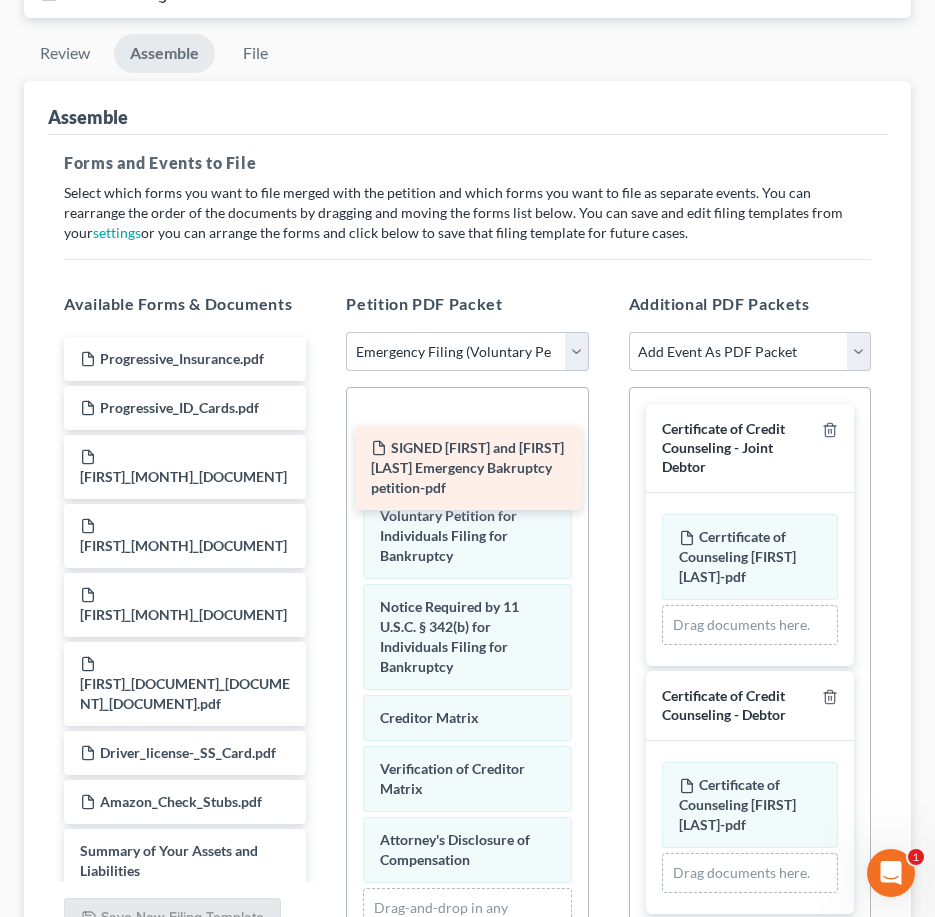 drag, startPoint x: 234, startPoint y: 385, endPoint x: 528, endPoint y: 470, distance: 306.04083 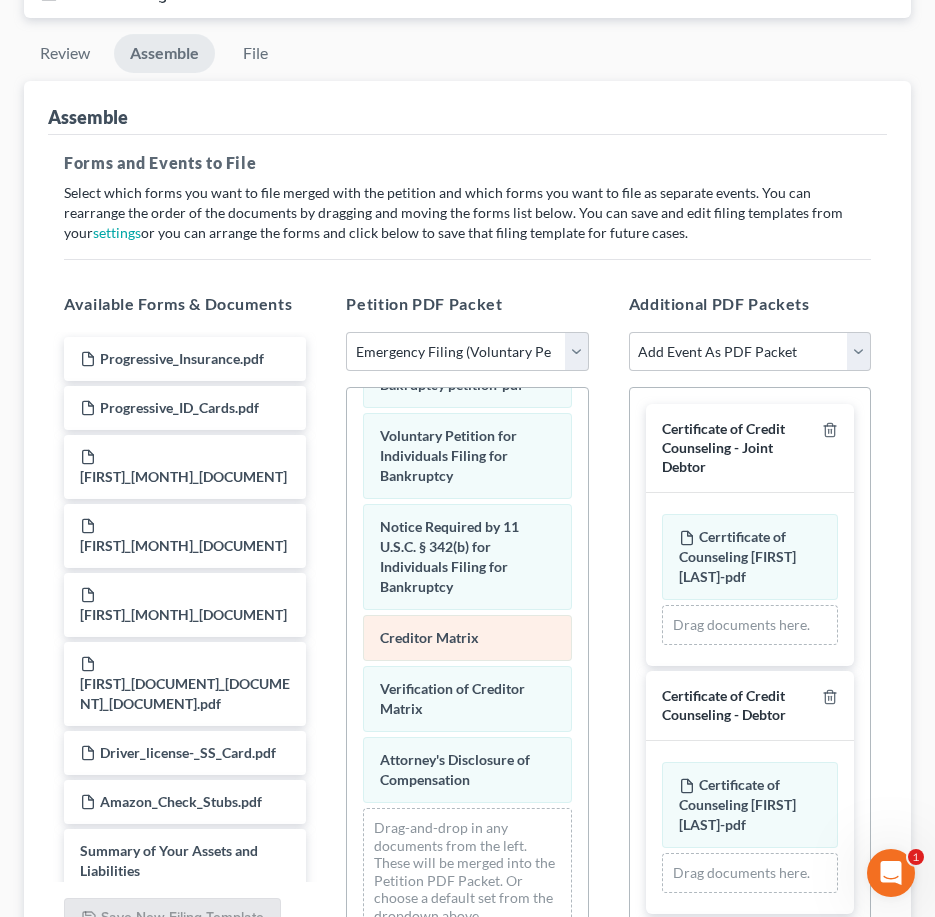 scroll, scrollTop: 117, scrollLeft: 0, axis: vertical 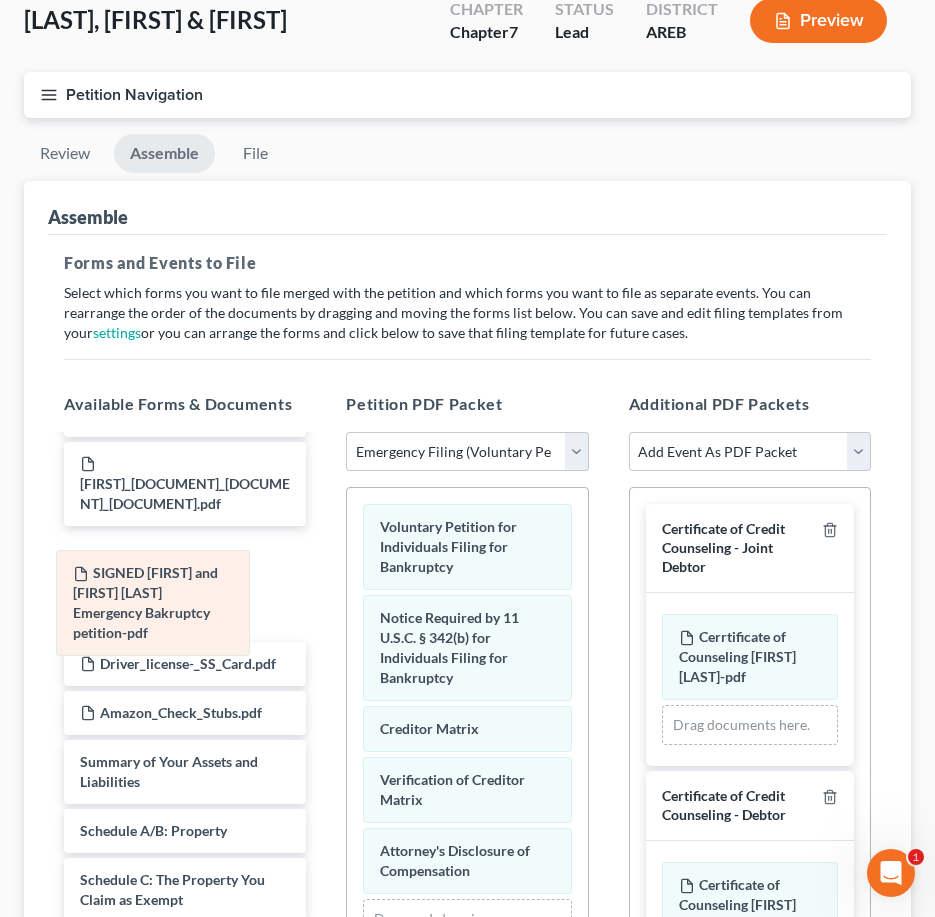 drag, startPoint x: 471, startPoint y: 561, endPoint x: 163, endPoint y: 606, distance: 311.27 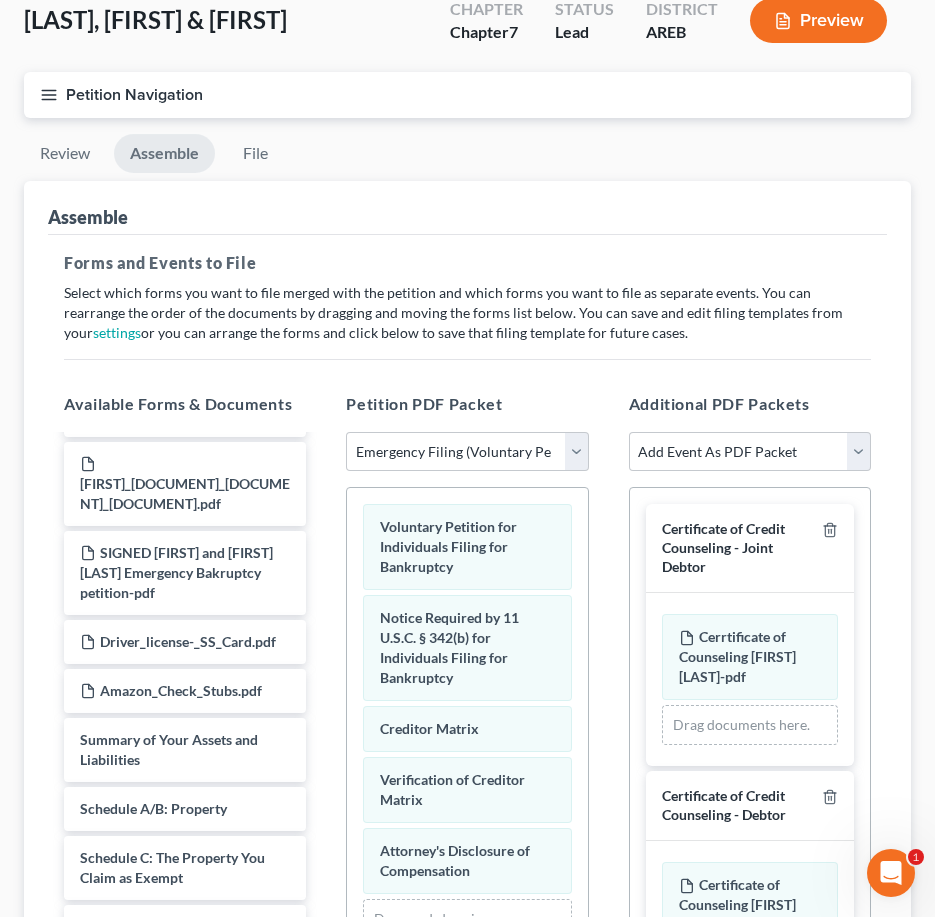 scroll, scrollTop: 82, scrollLeft: 0, axis: vertical 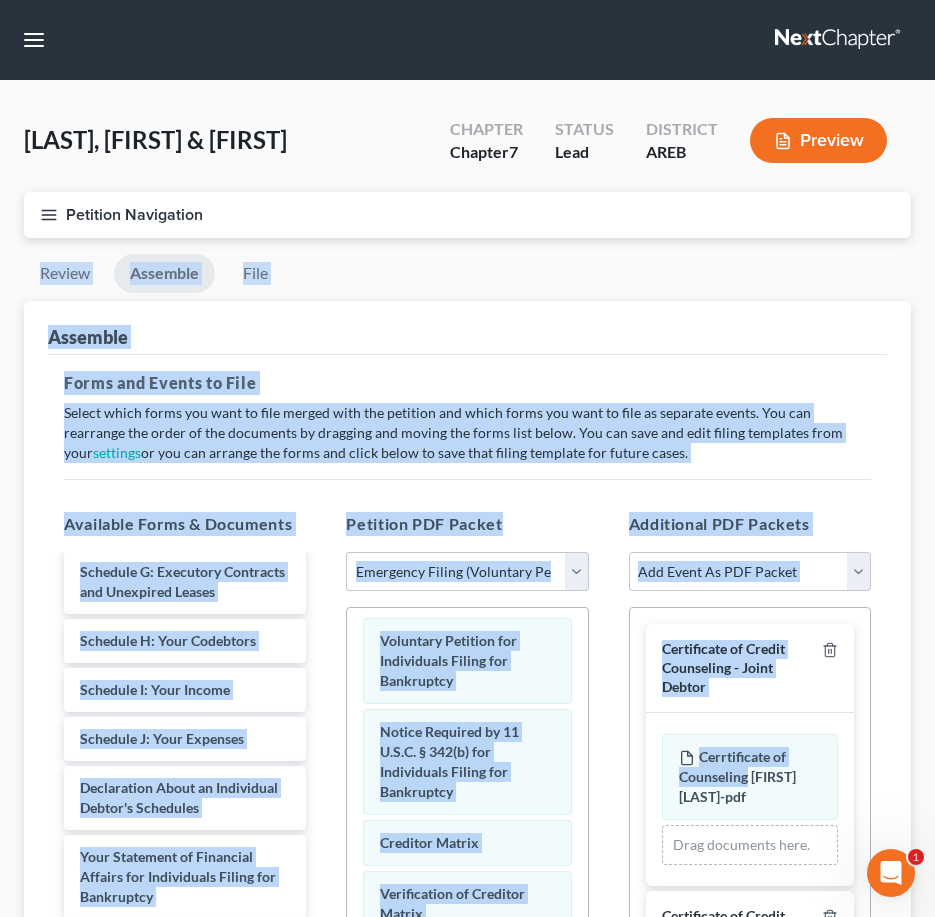 drag, startPoint x: 933, startPoint y: 348, endPoint x: 937, endPoint y: 80, distance: 268.02985 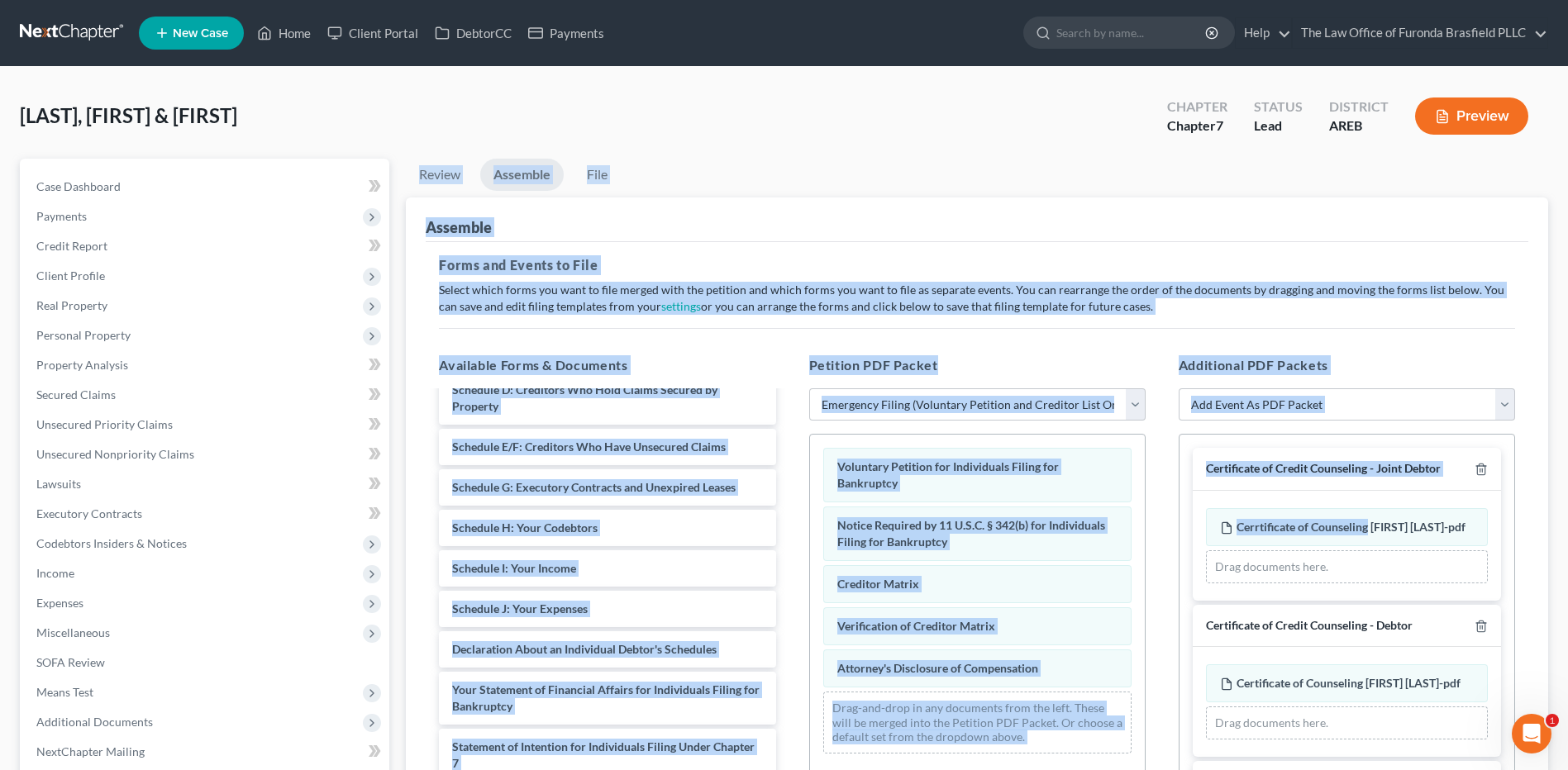 scroll, scrollTop: 523, scrollLeft: 0, axis: vertical 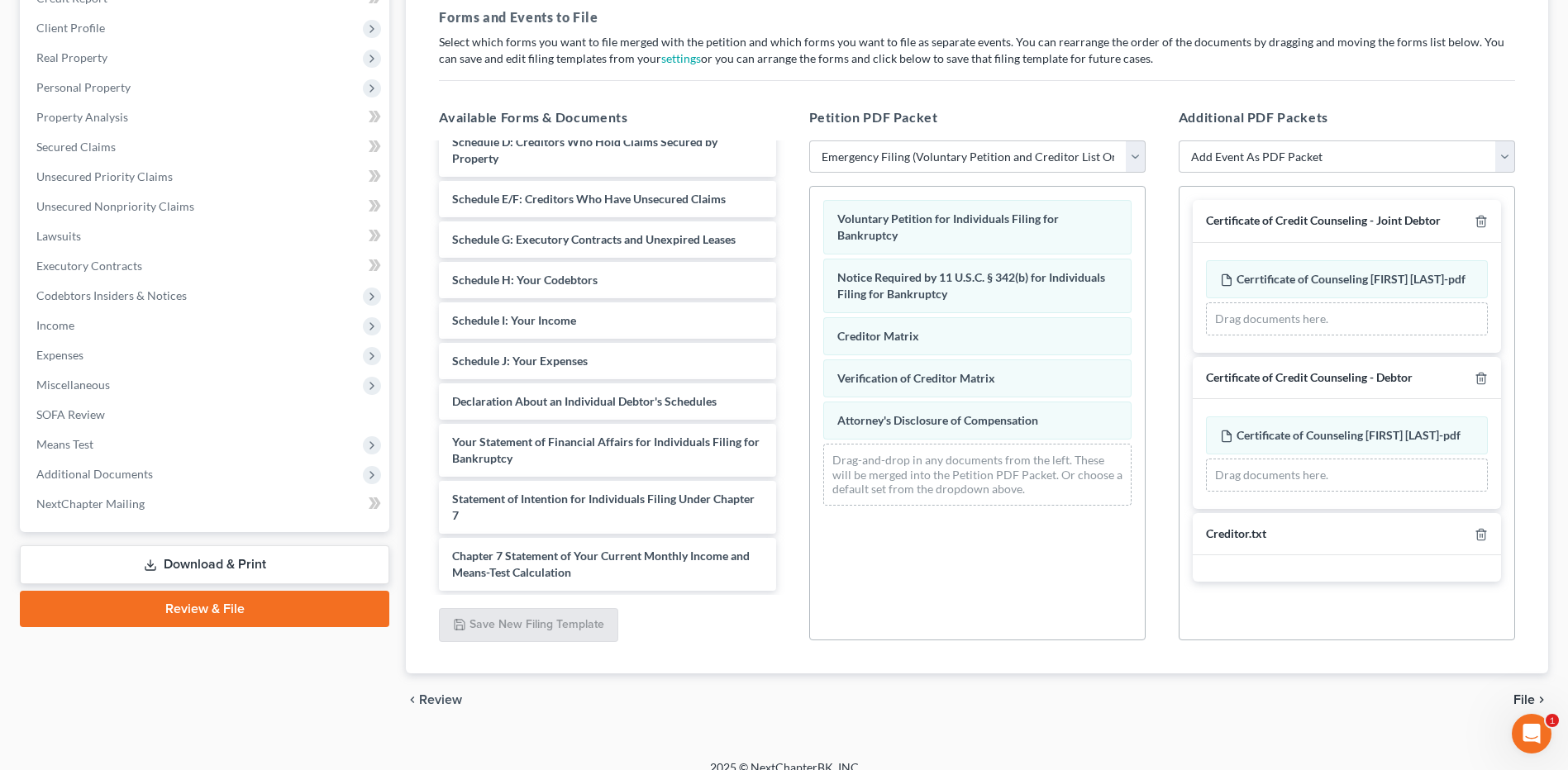 click on "chevron_left   Review File   chevron_right" at bounding box center [977, 700] 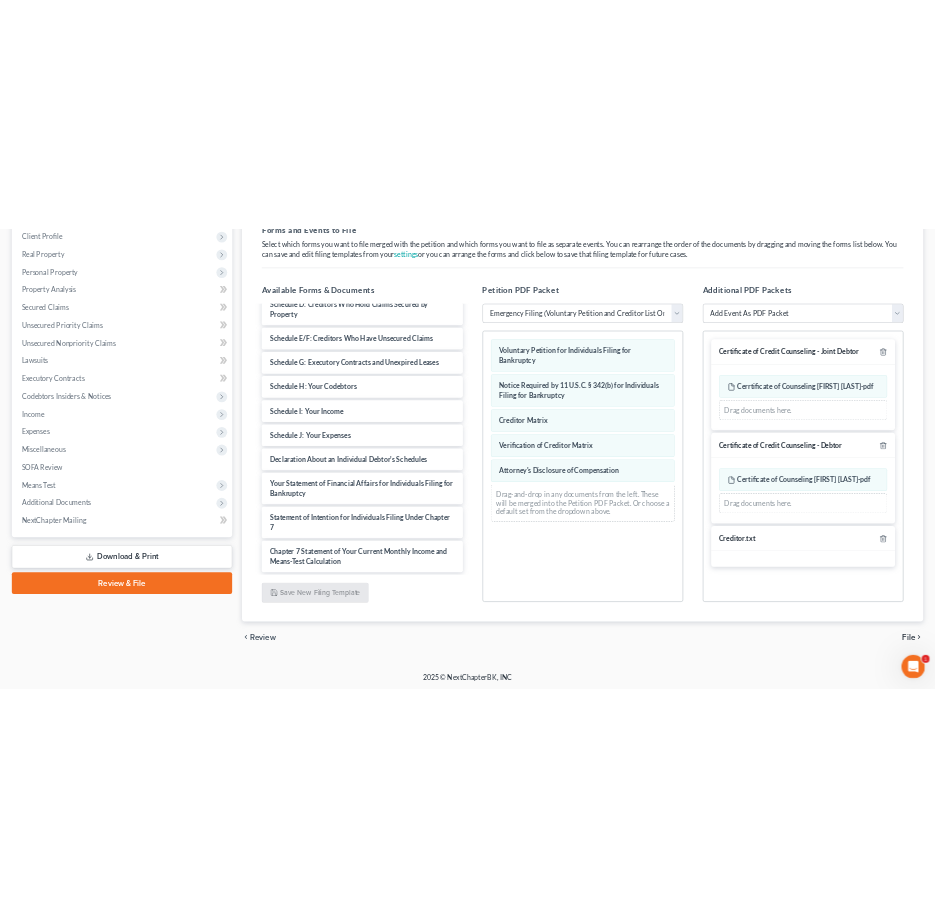 scroll, scrollTop: 323, scrollLeft: 0, axis: vertical 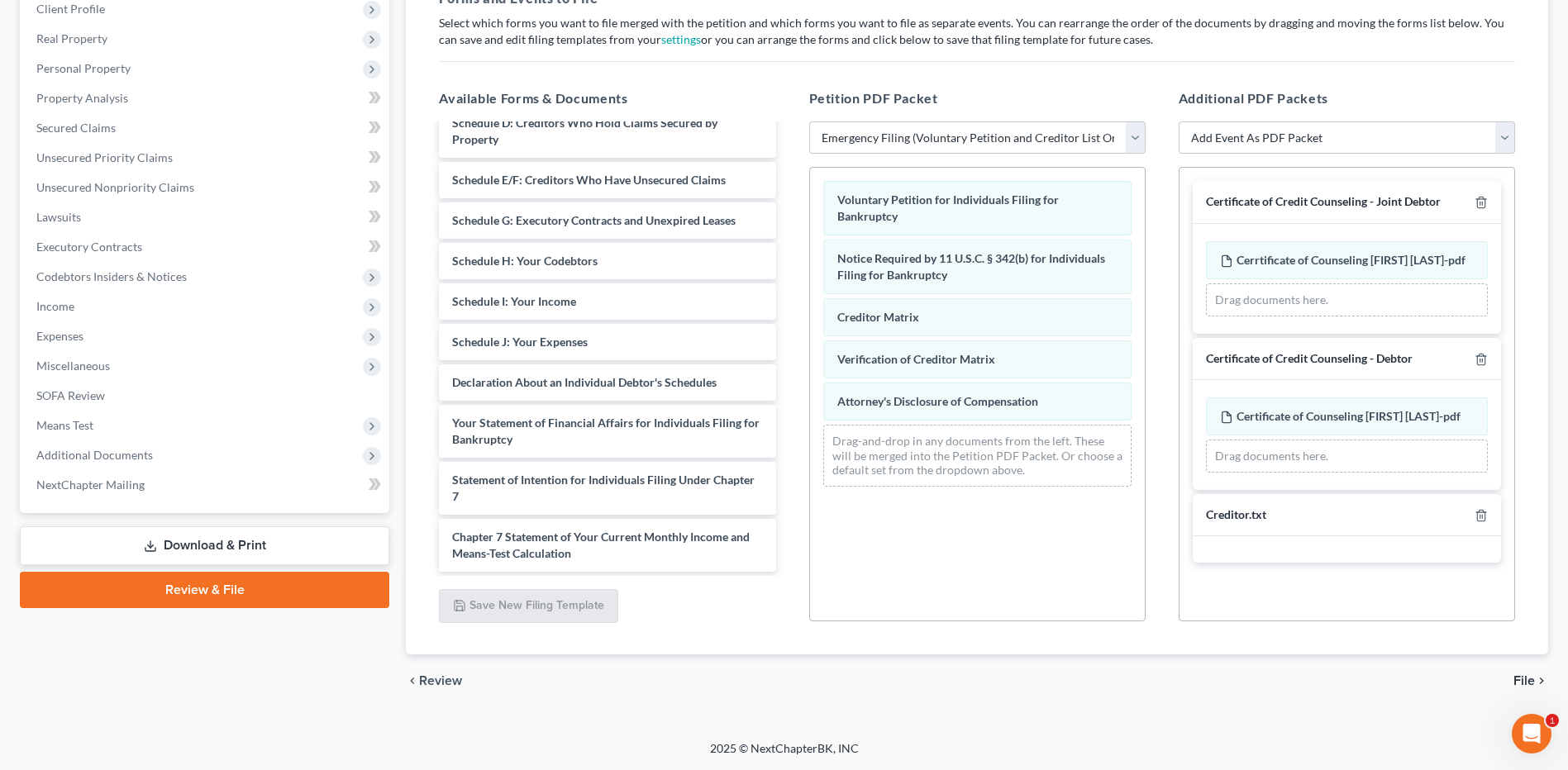 click on "Review & File" at bounding box center [204, 590] 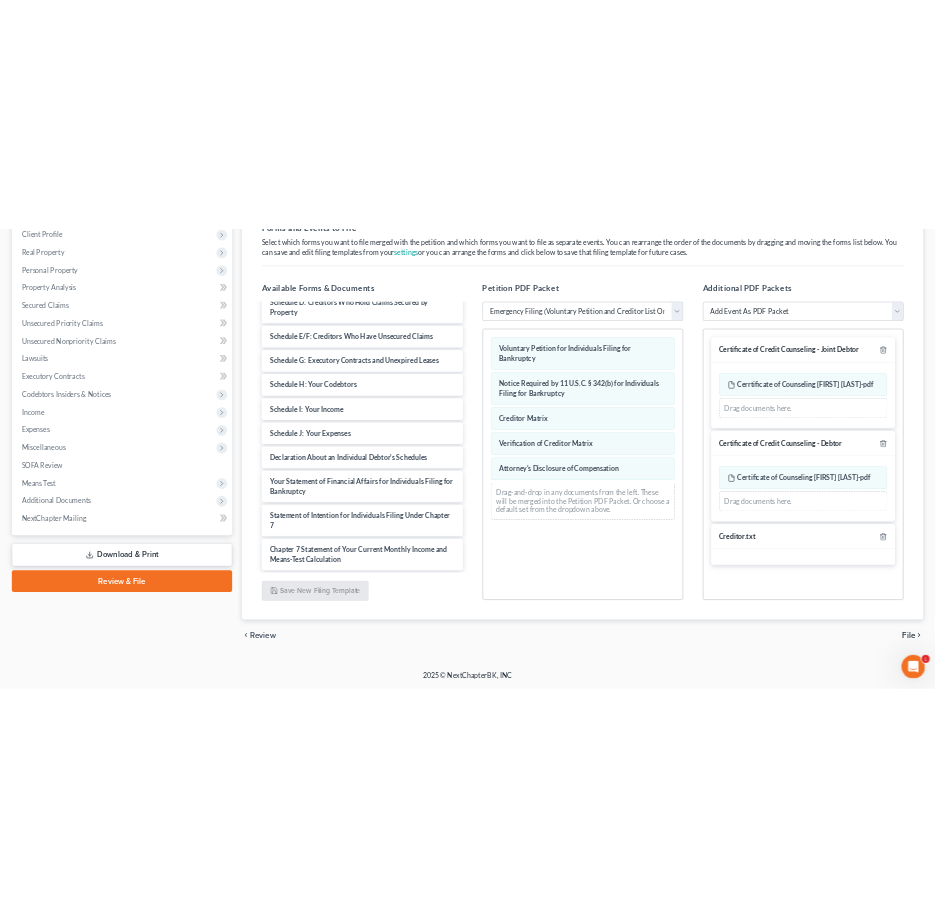 scroll, scrollTop: 993, scrollLeft: 0, axis: vertical 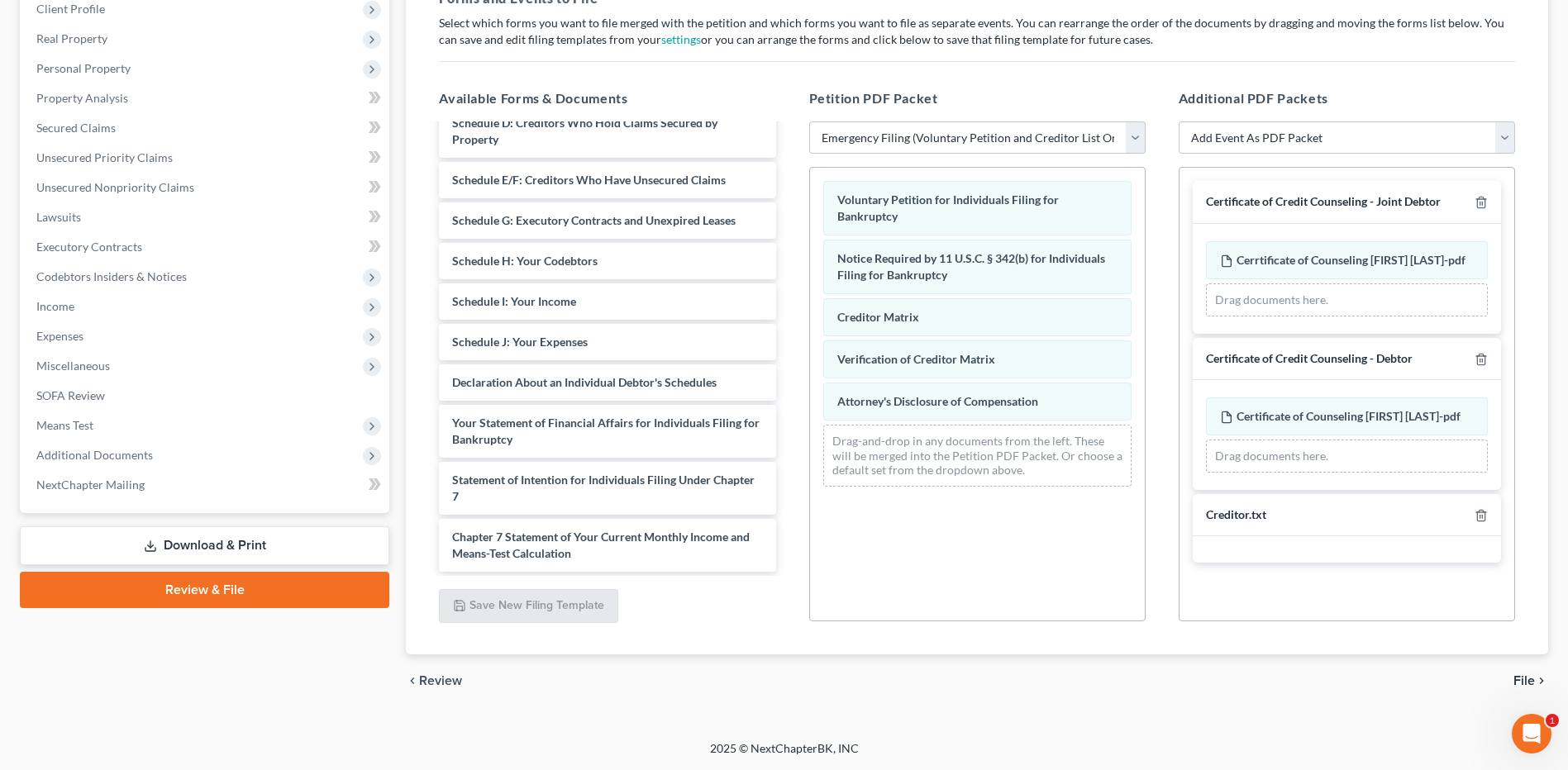 click on "File   chevron_right" at bounding box center [1531, 681] 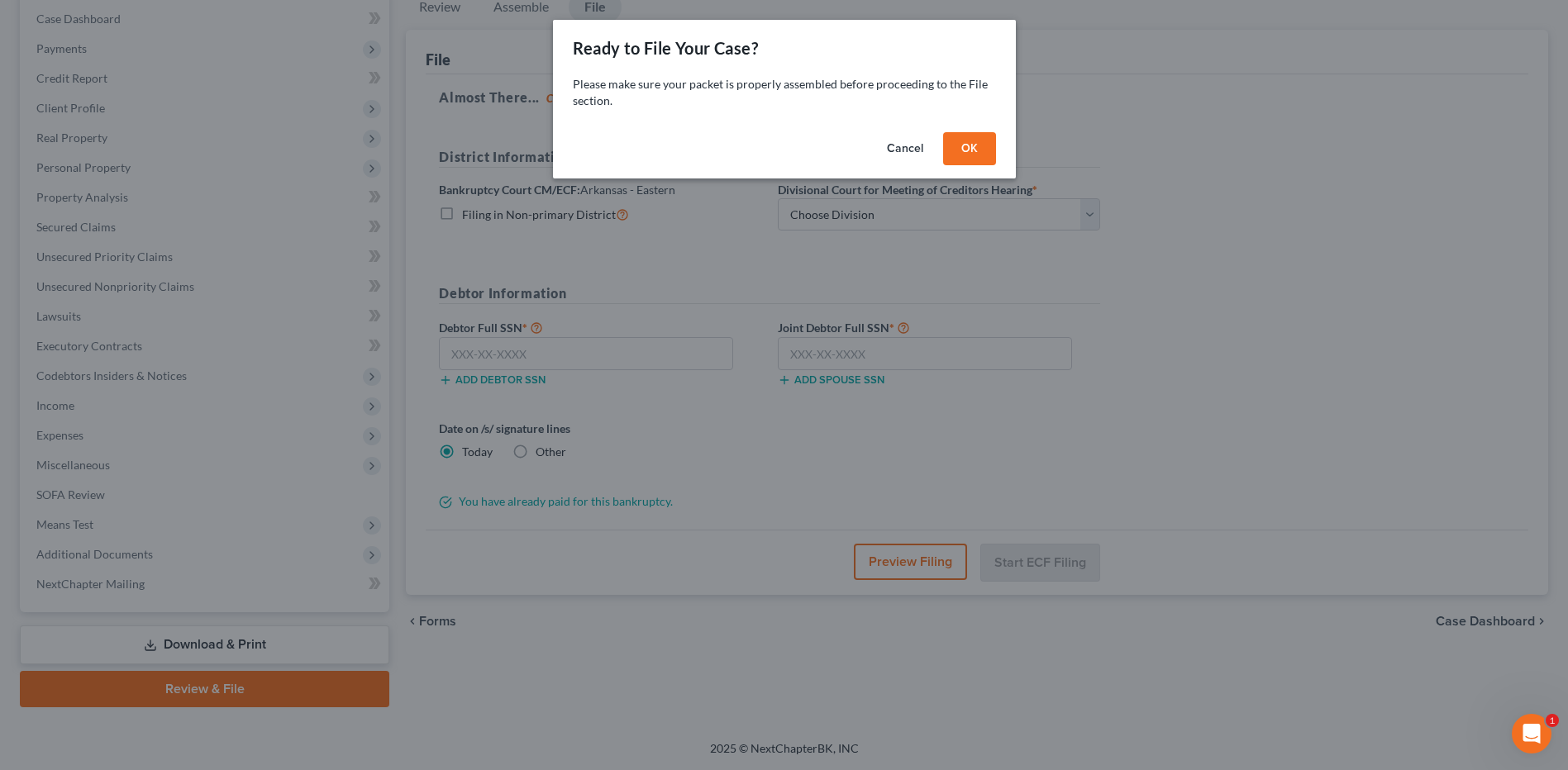scroll, scrollTop: 168, scrollLeft: 0, axis: vertical 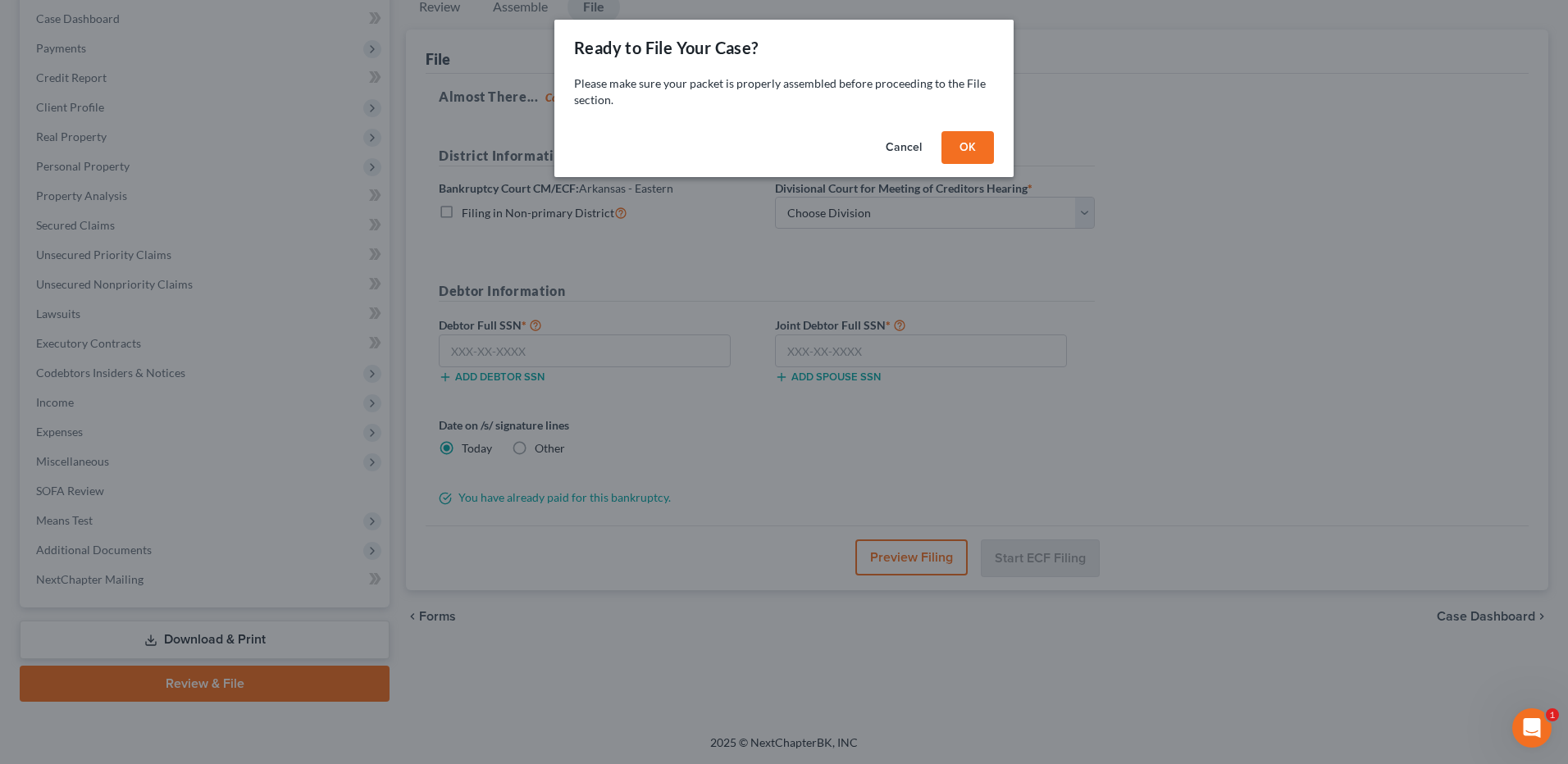 click on "Cancel" at bounding box center [904, 148] 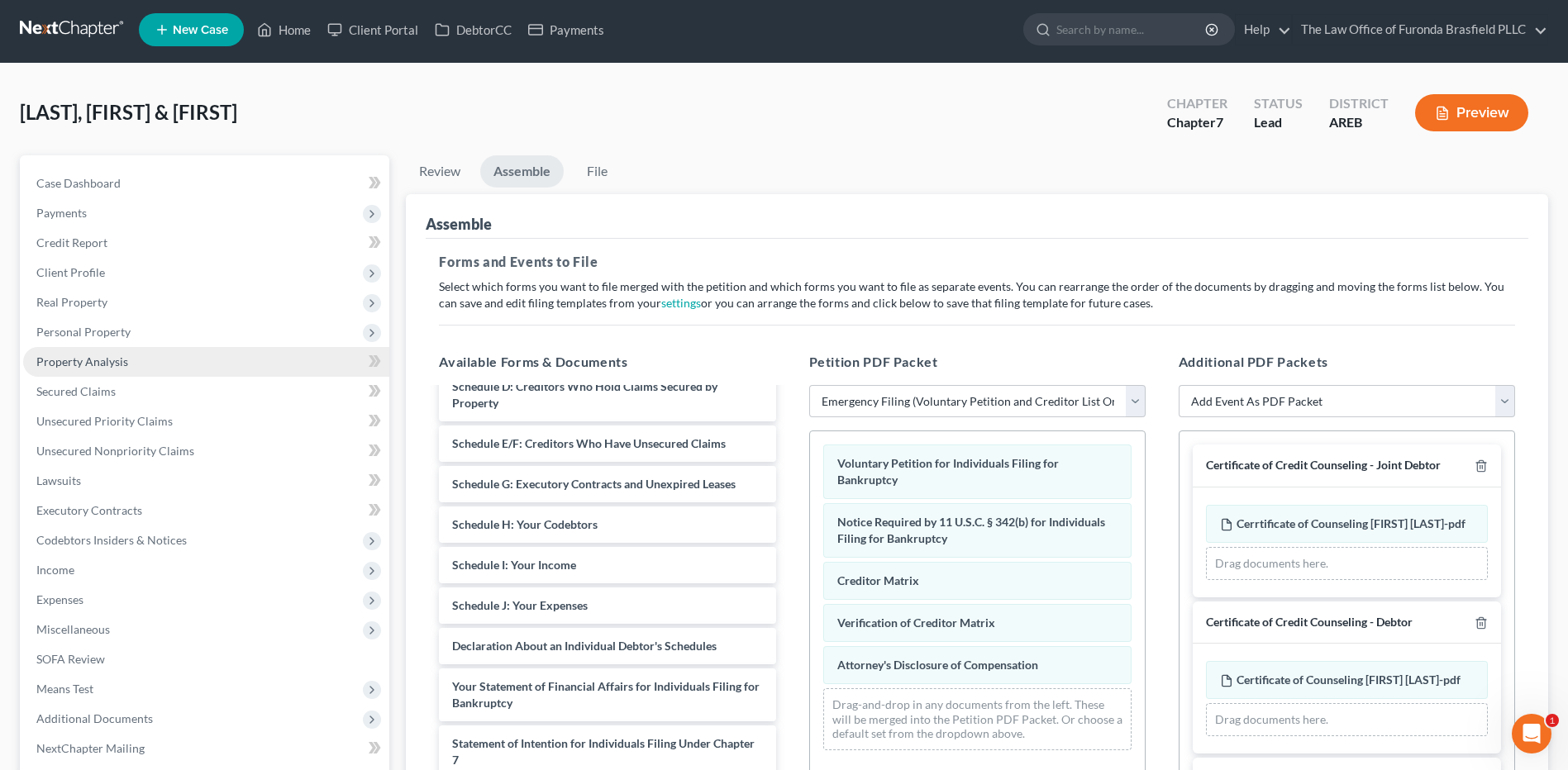 scroll, scrollTop: 0, scrollLeft: 0, axis: both 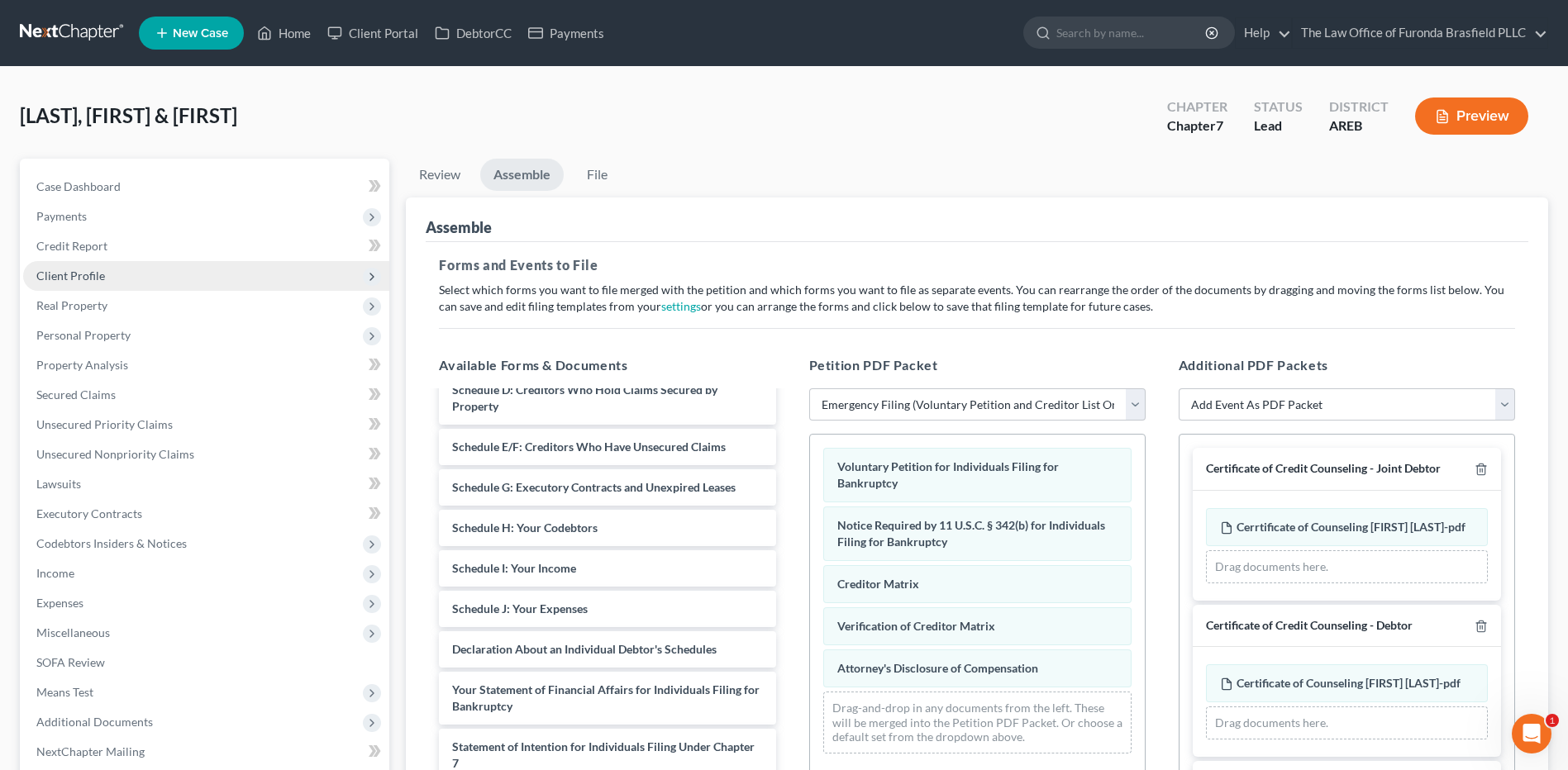 click on "Client Profile" at bounding box center (206, 276) 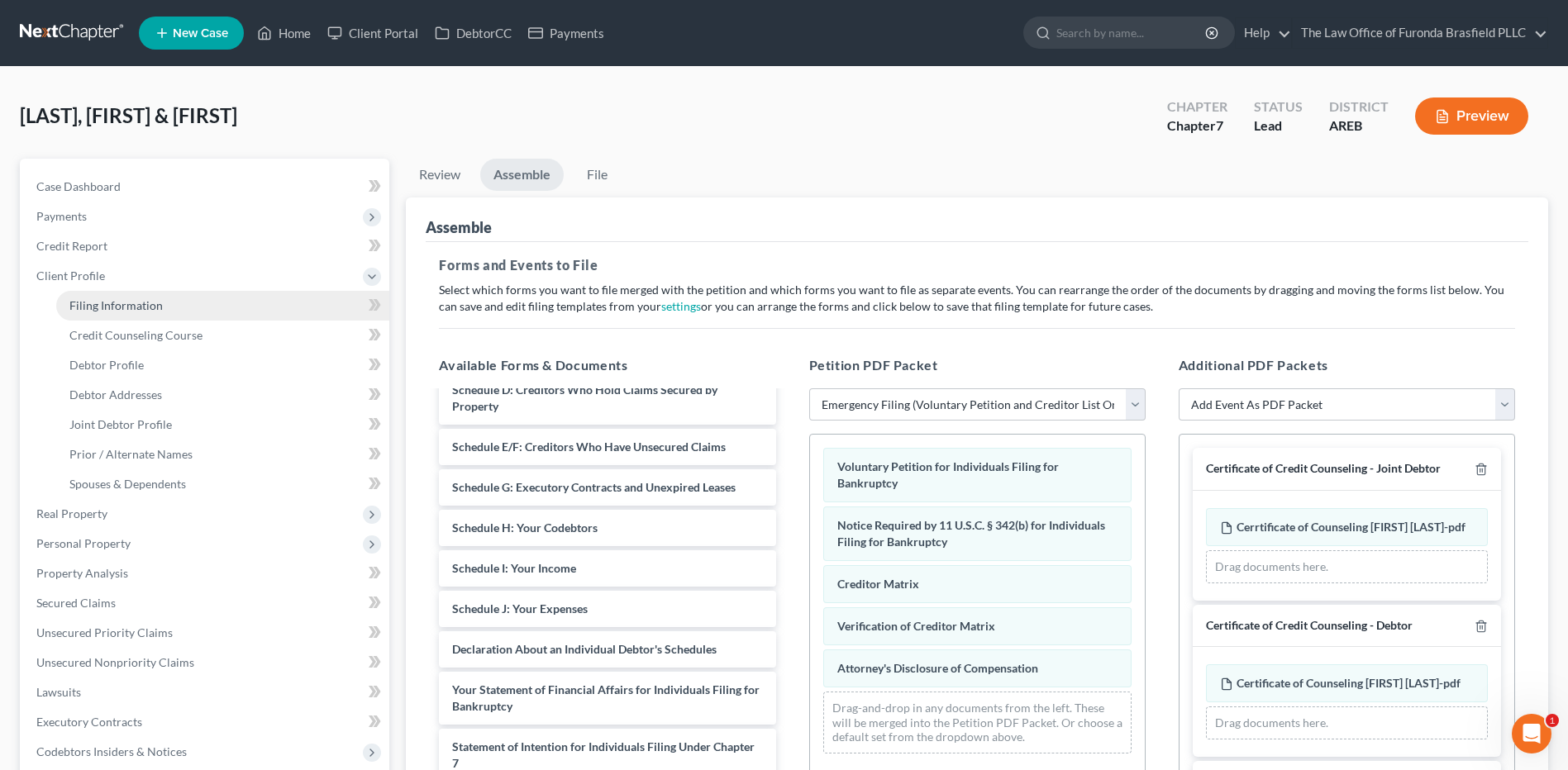 click on "Filing Information" at bounding box center [222, 306] 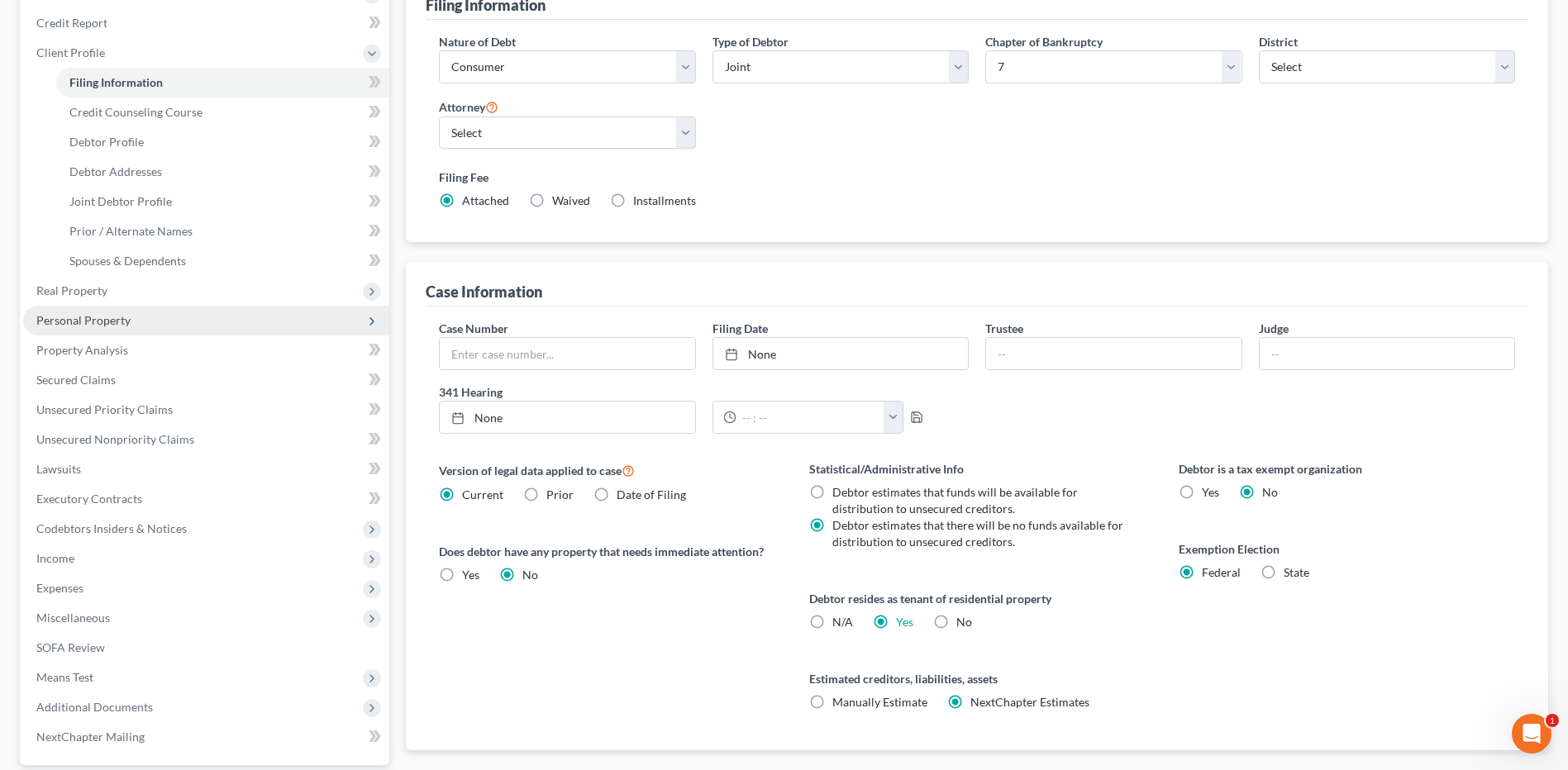 scroll, scrollTop: 211, scrollLeft: 0, axis: vertical 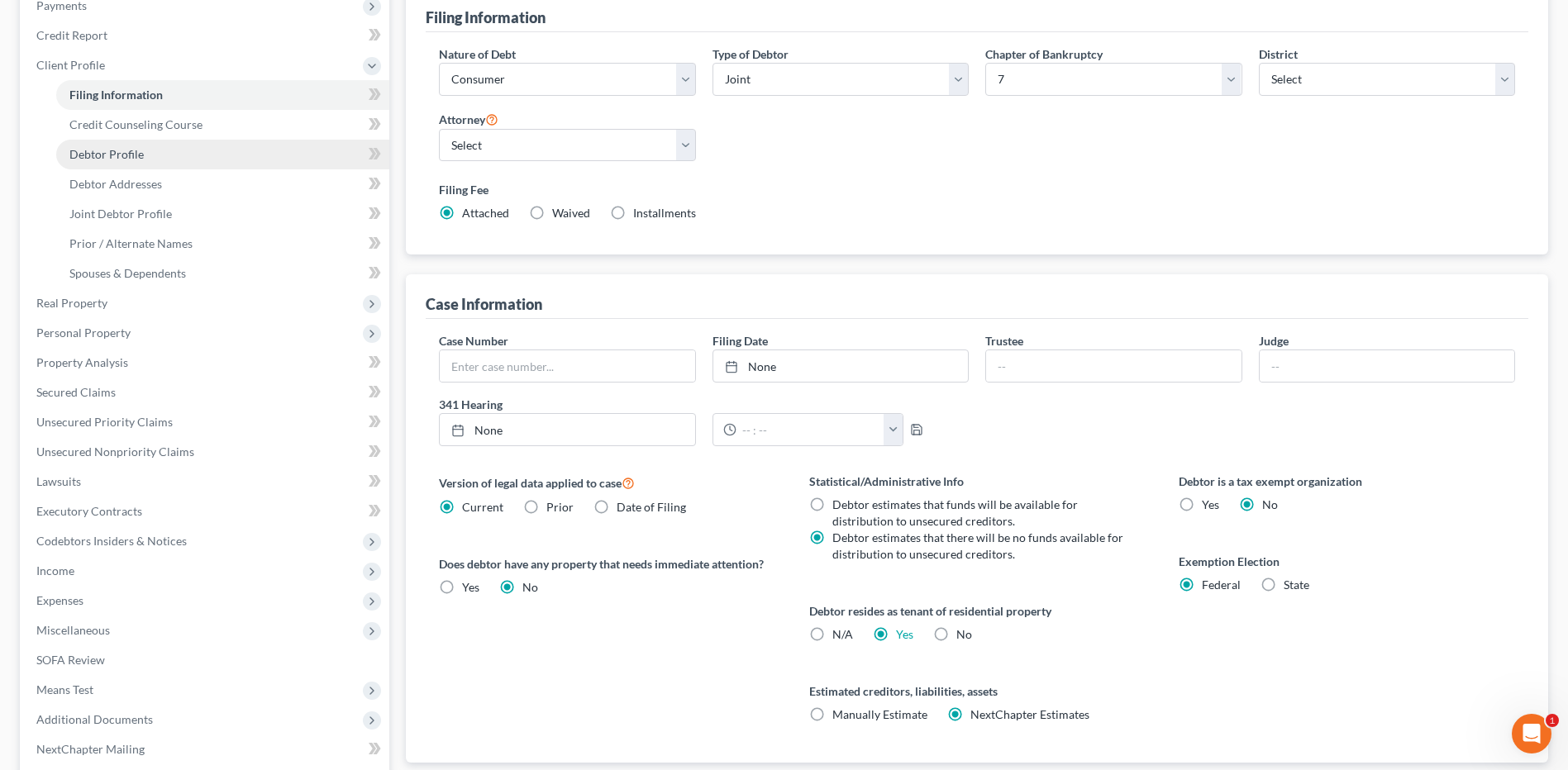 click on "Debtor Profile" at bounding box center [222, 154] 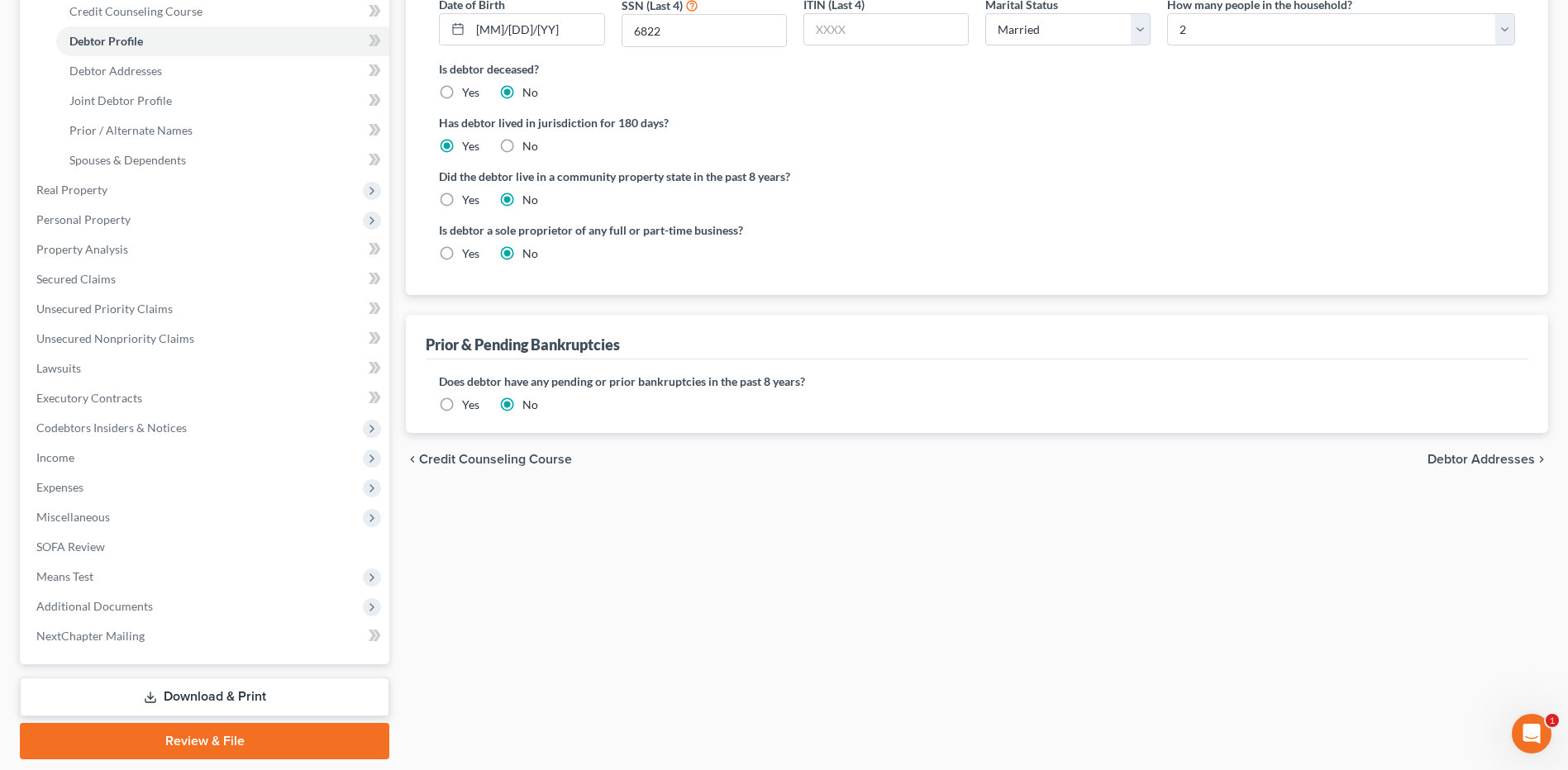 scroll, scrollTop: 330, scrollLeft: 0, axis: vertical 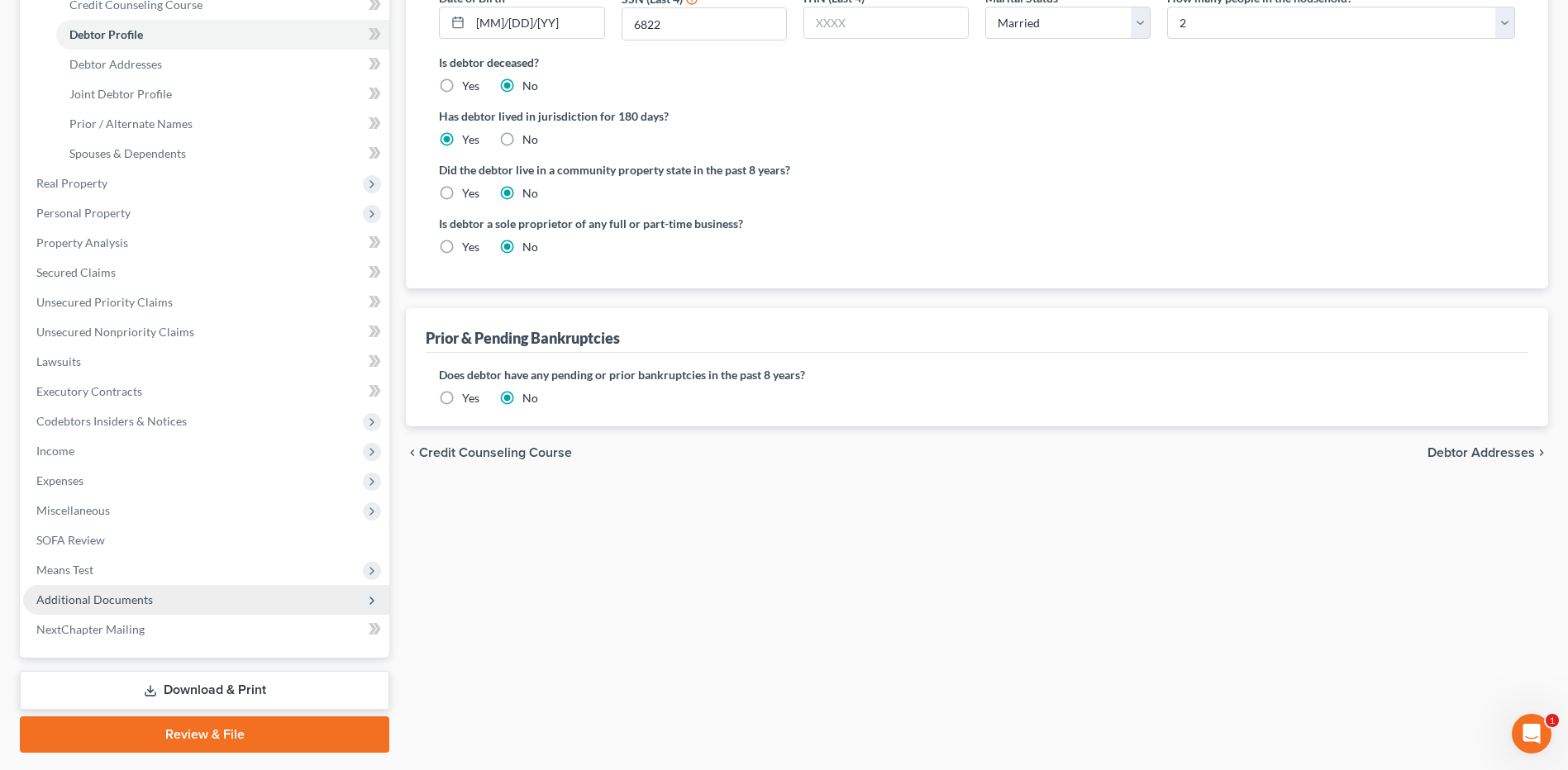 click on "Additional Documents" at bounding box center (94, 599) 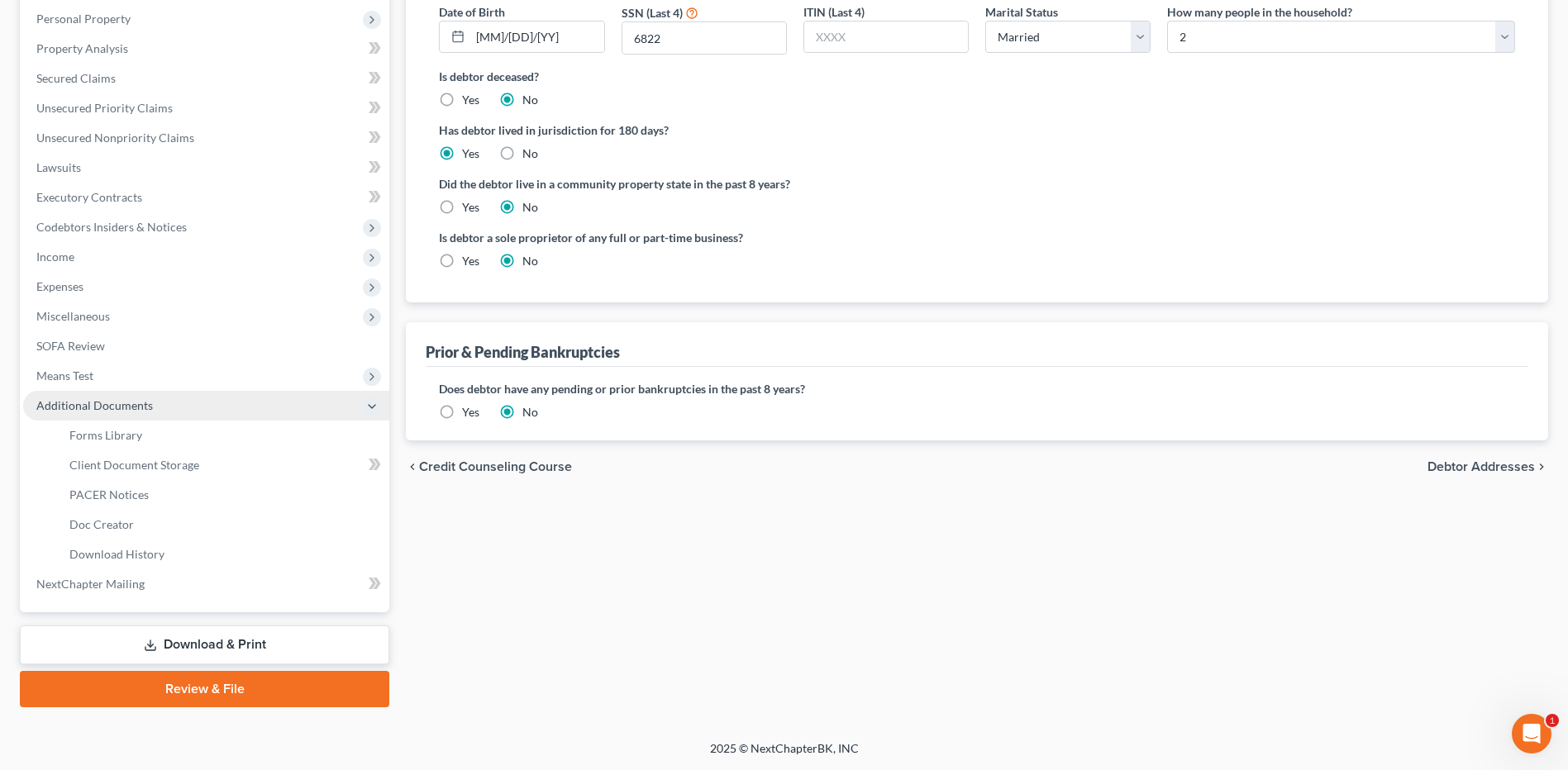 scroll, scrollTop: 316, scrollLeft: 0, axis: vertical 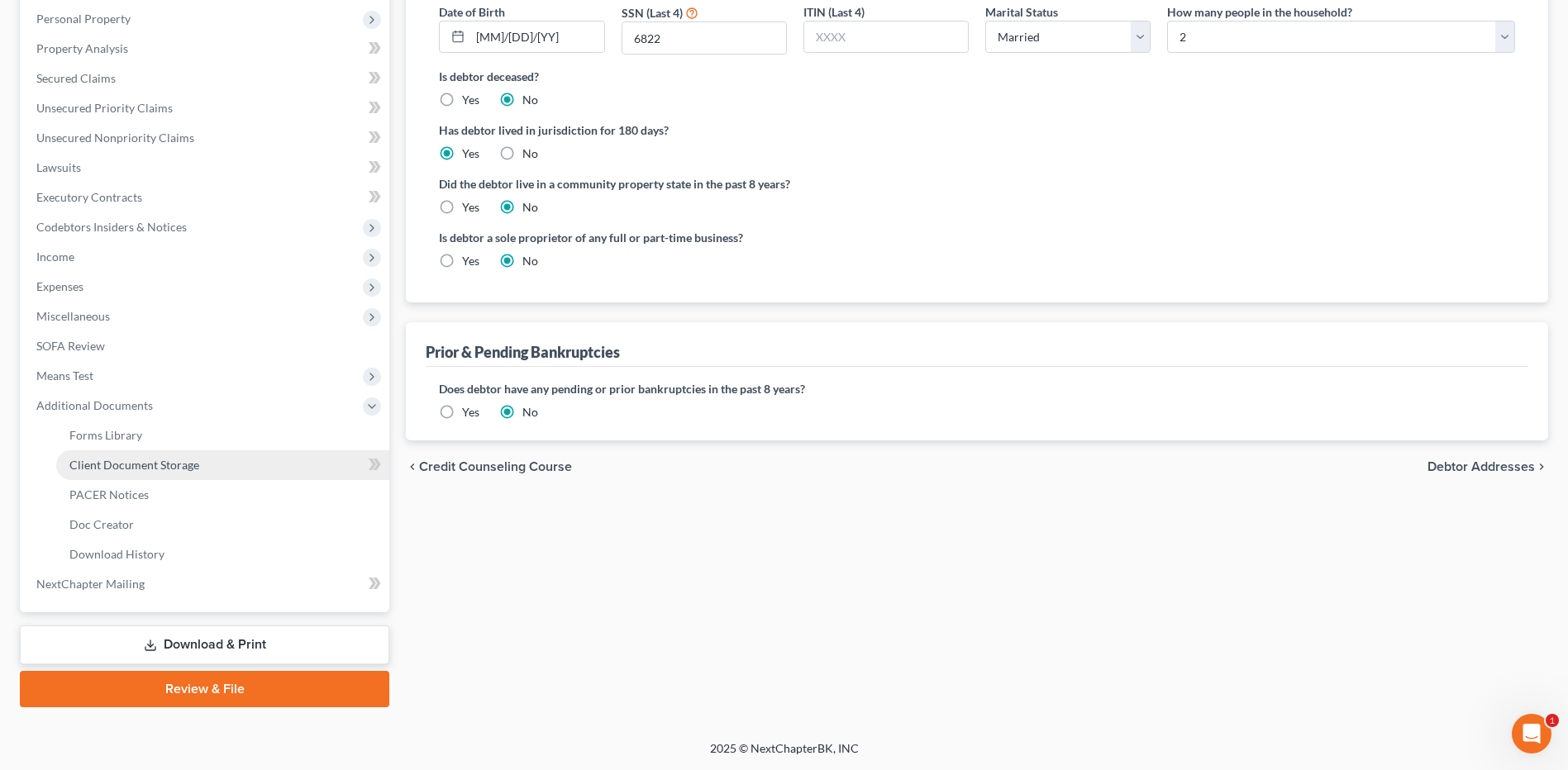 click on "Client Document Storage" at bounding box center [134, 464] 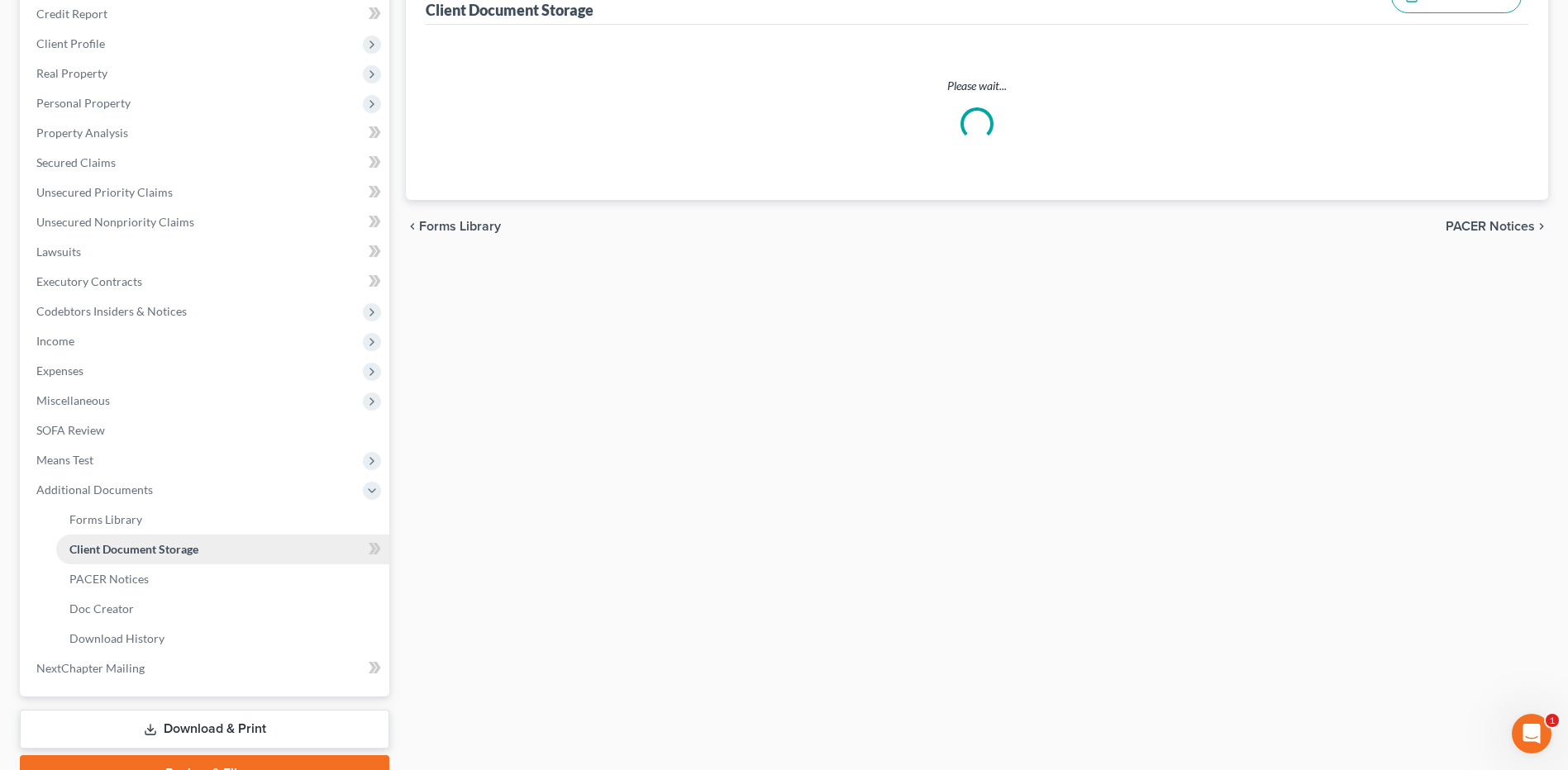 scroll, scrollTop: 53, scrollLeft: 0, axis: vertical 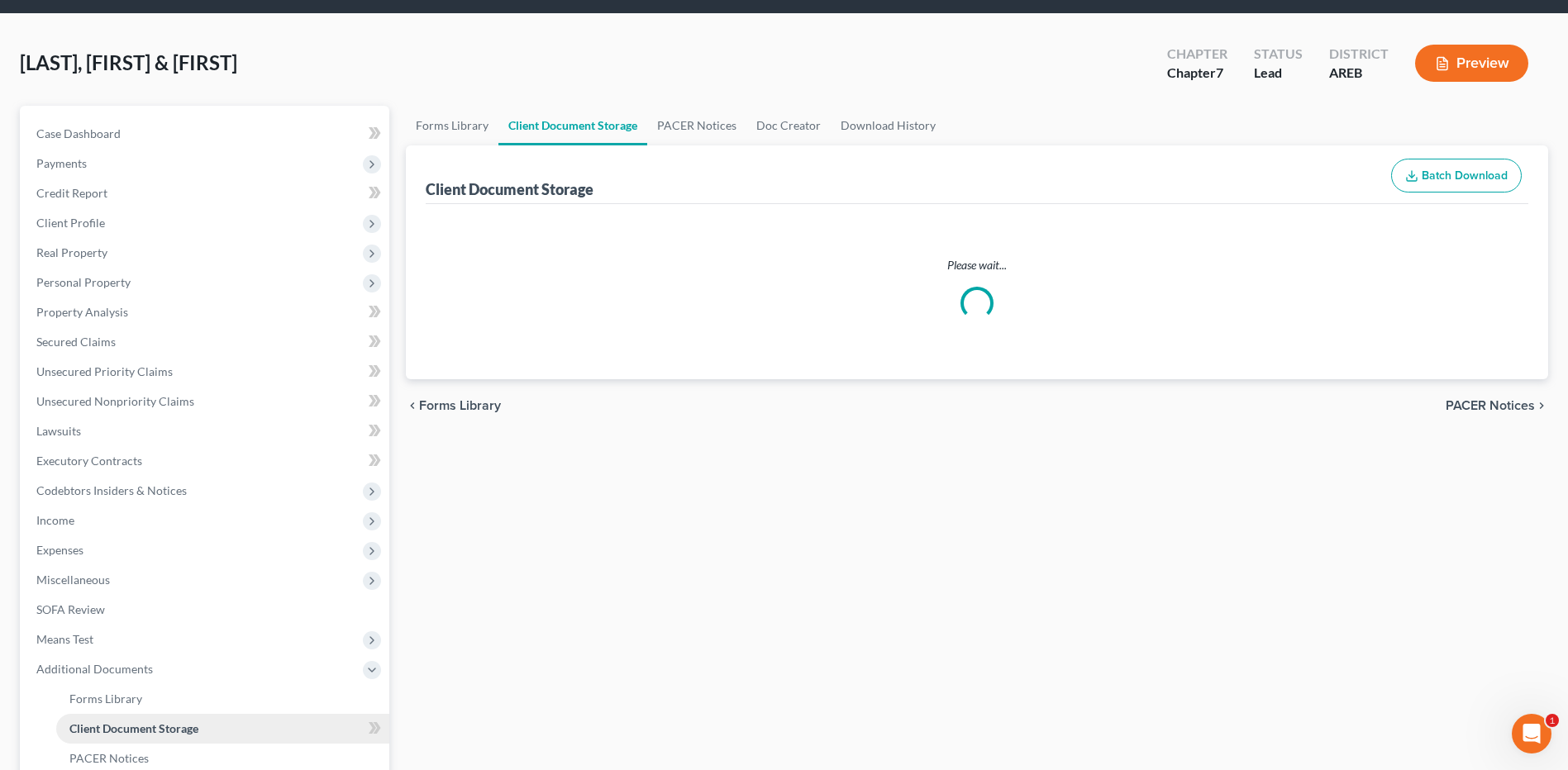 select on "1" 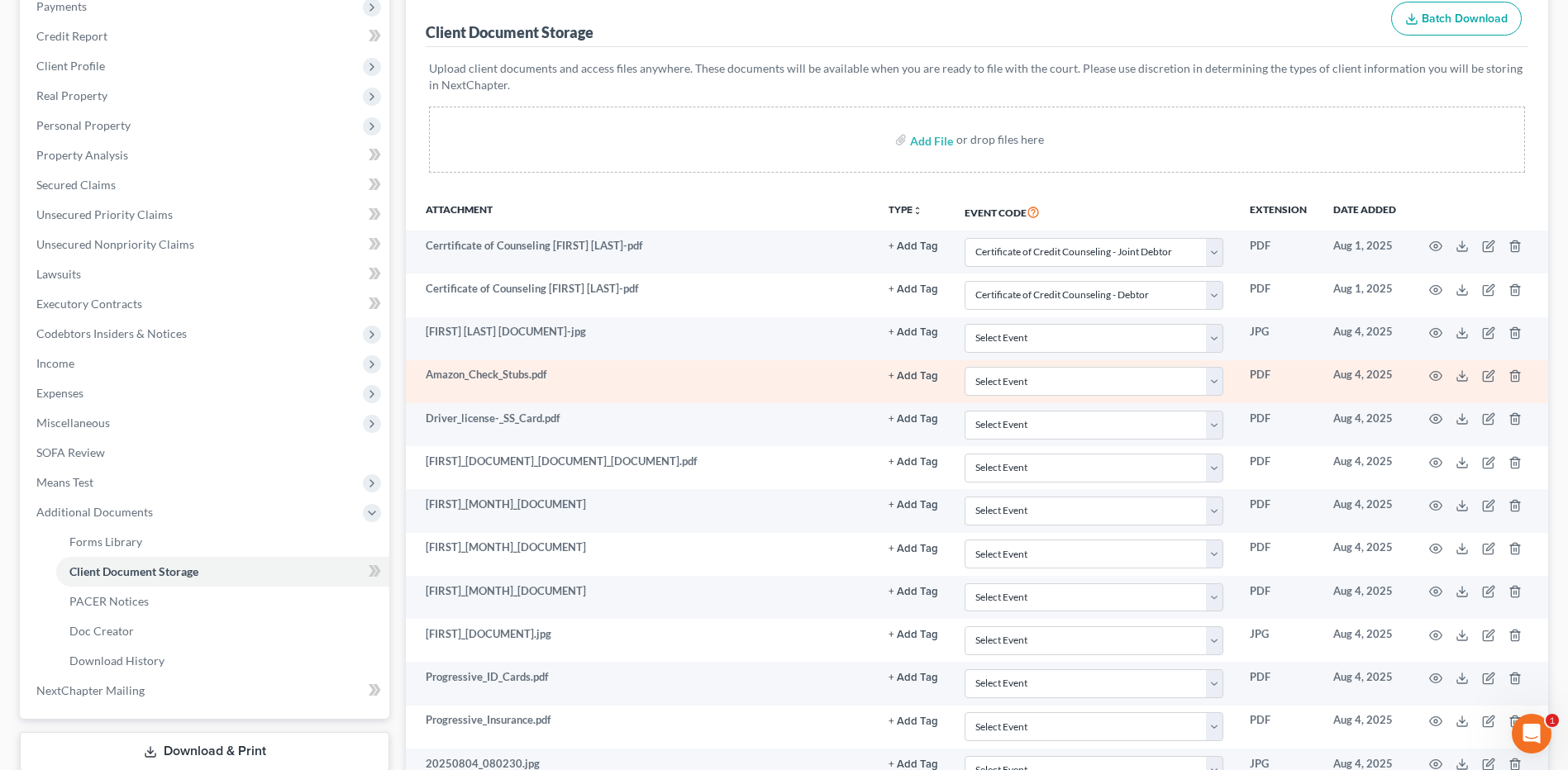 scroll, scrollTop: 248, scrollLeft: 0, axis: vertical 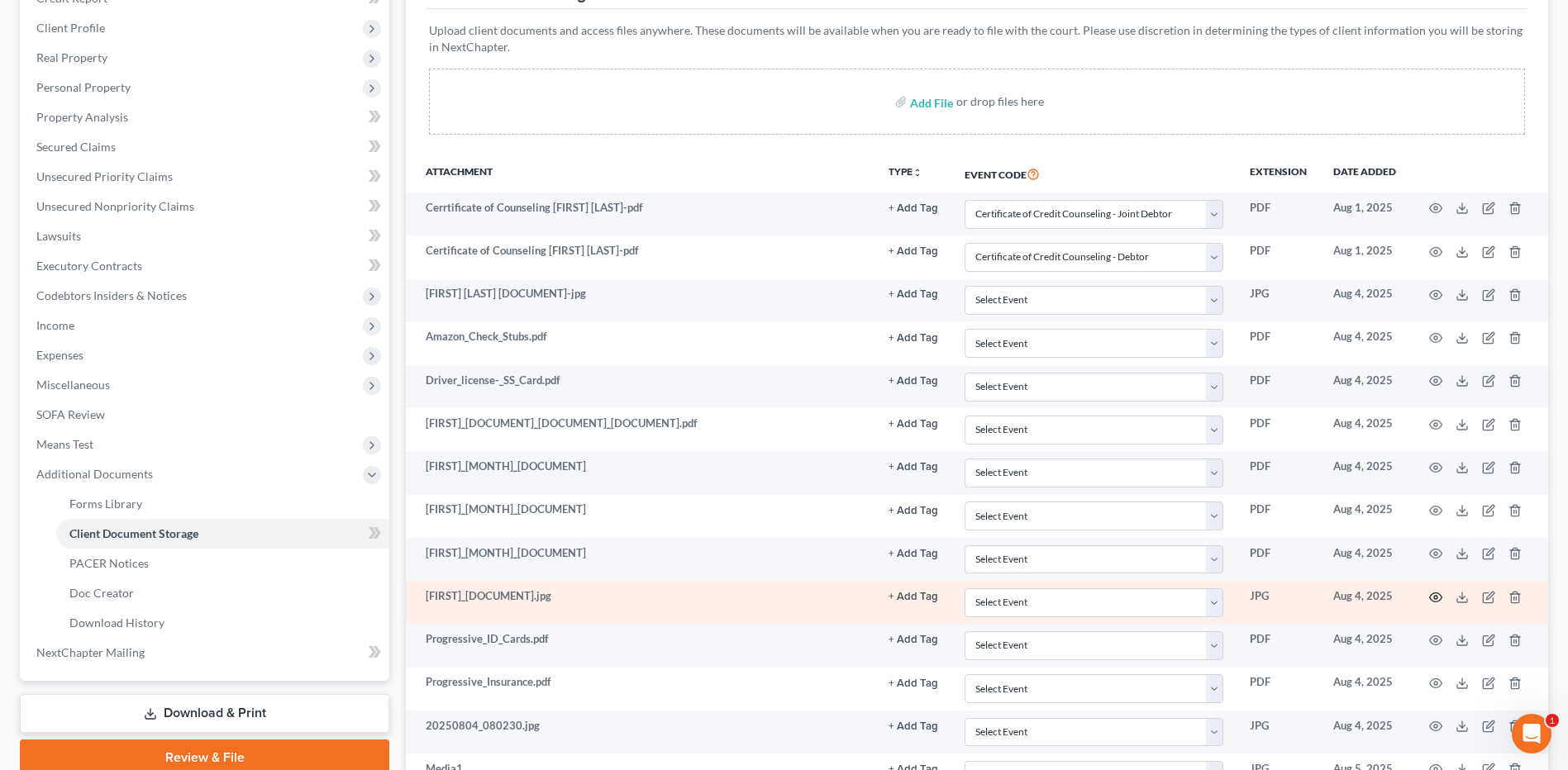 click 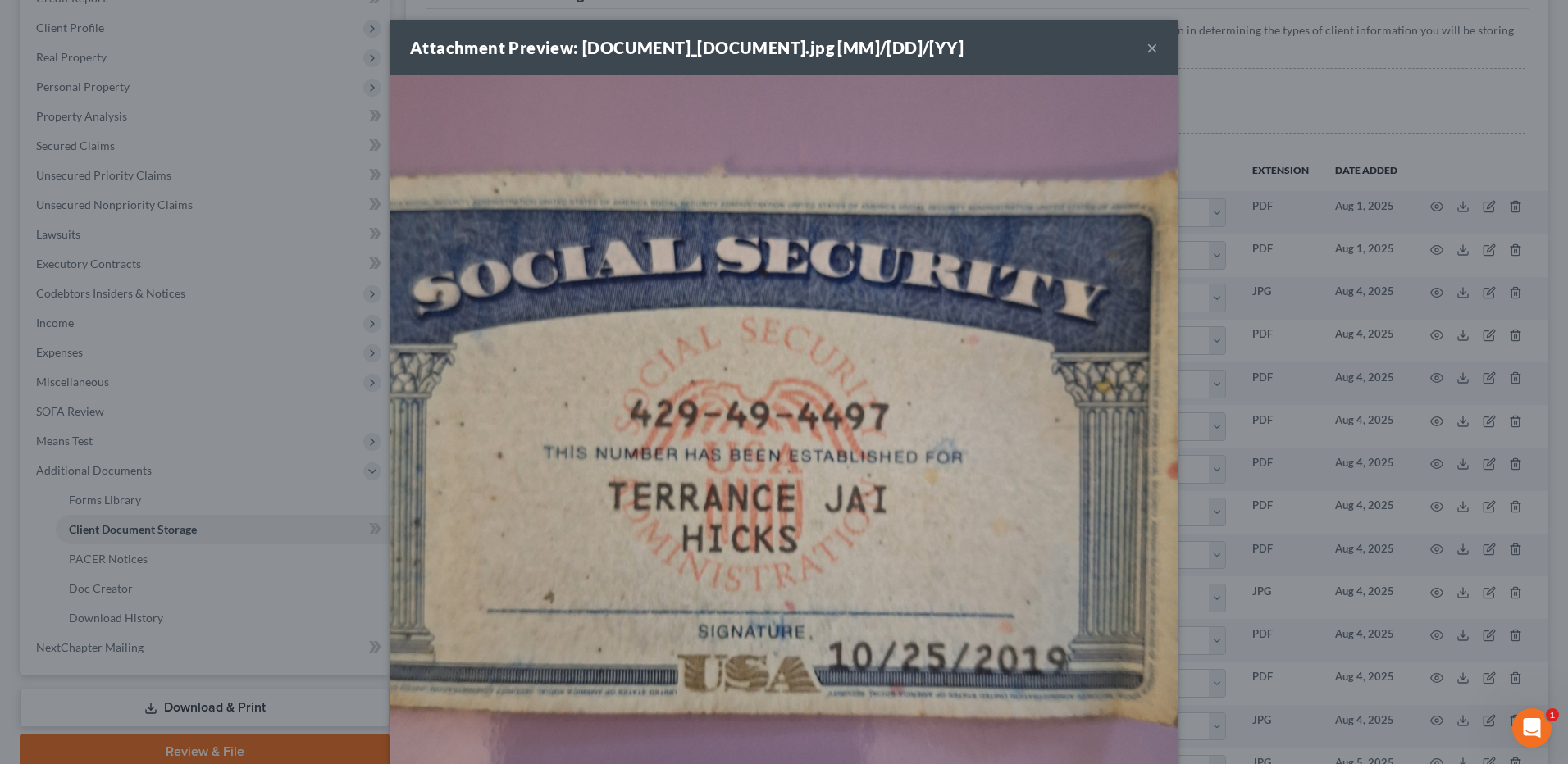 click on "Attachment Preview: [DOCUMENT]_[DOCUMENT].jpg [MM]/[DD]/[YY] ×" at bounding box center [784, 48] 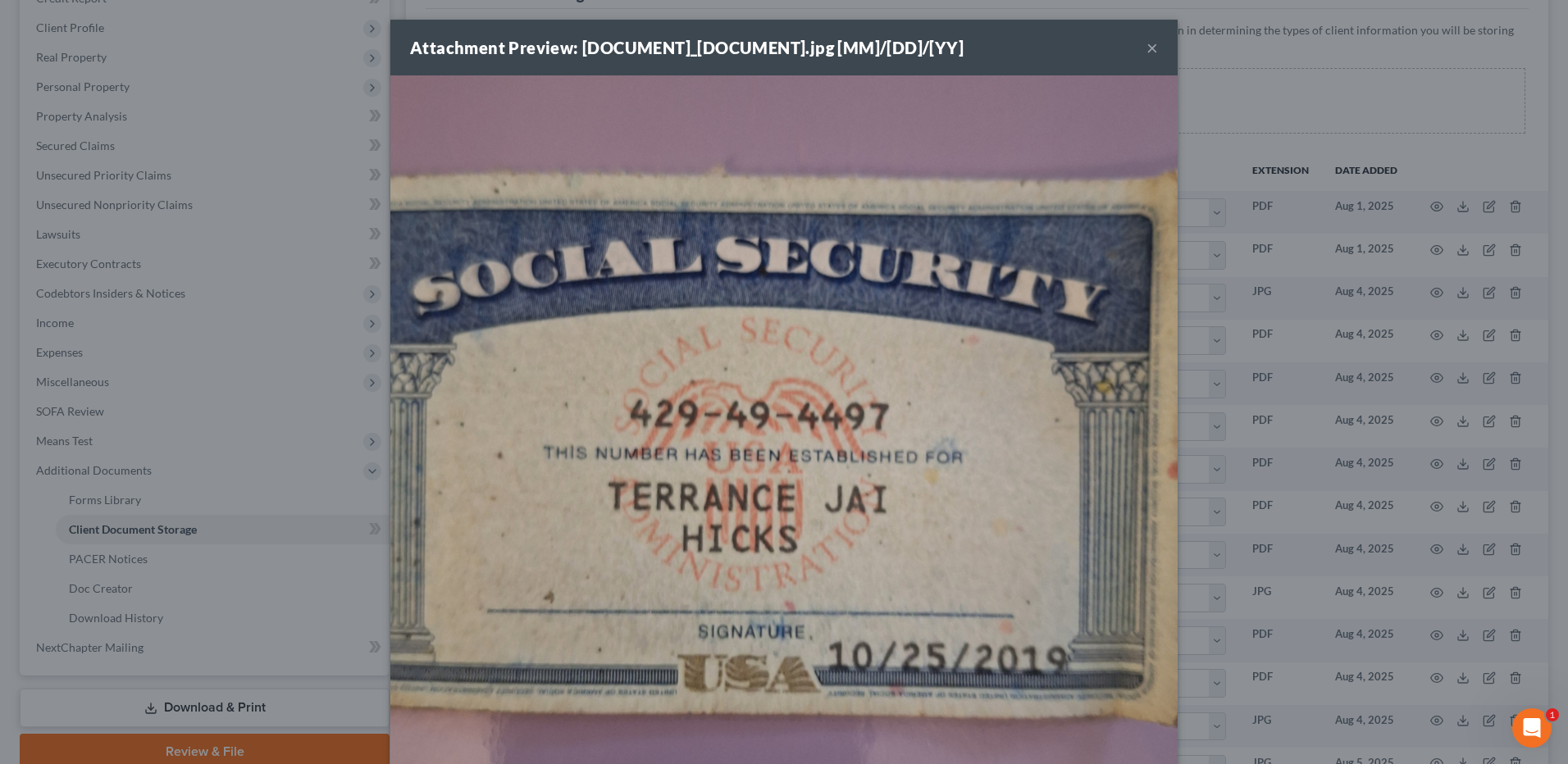 click on "×" at bounding box center (1152, 48) 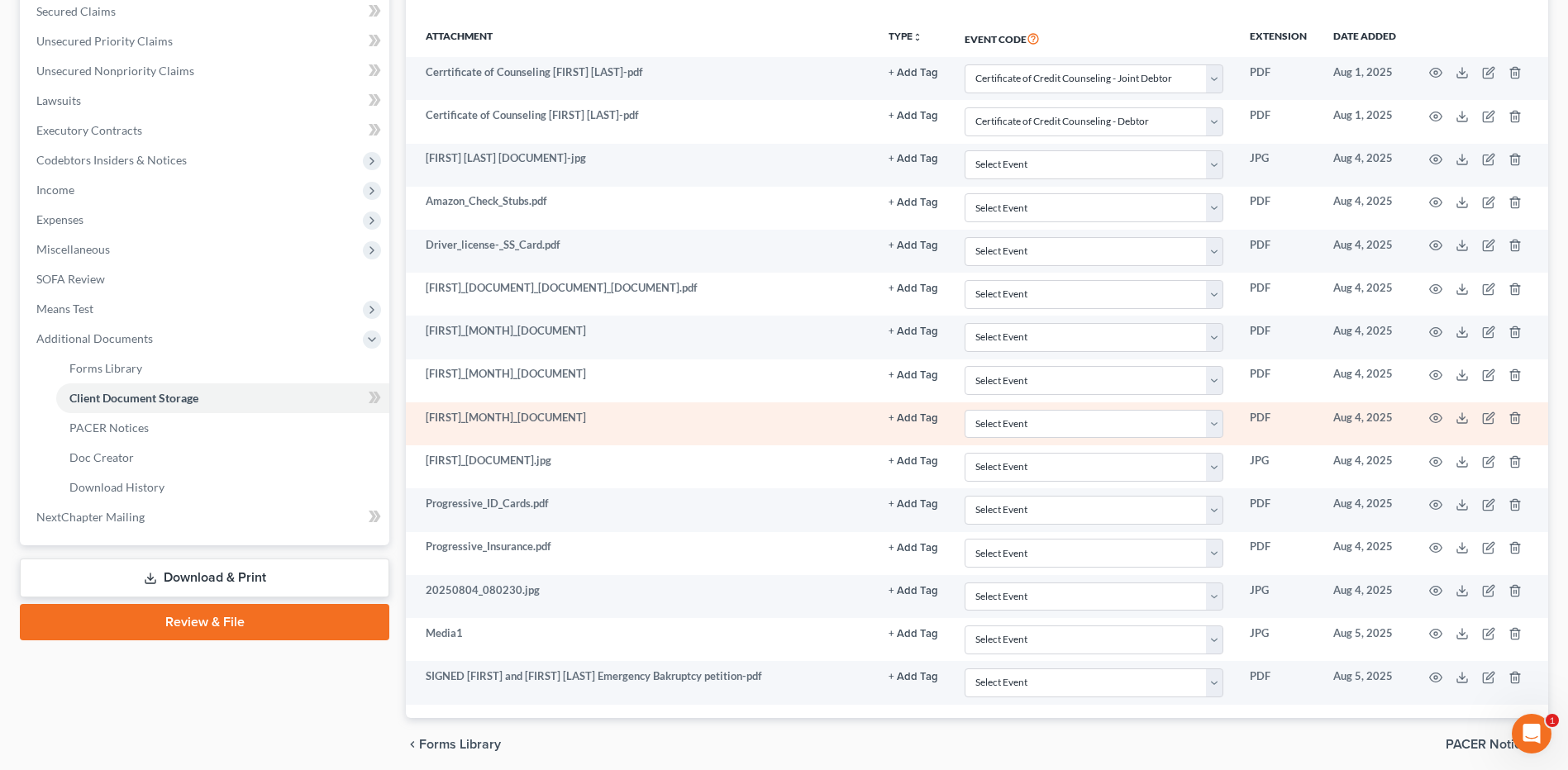 scroll, scrollTop: 413, scrollLeft: 0, axis: vertical 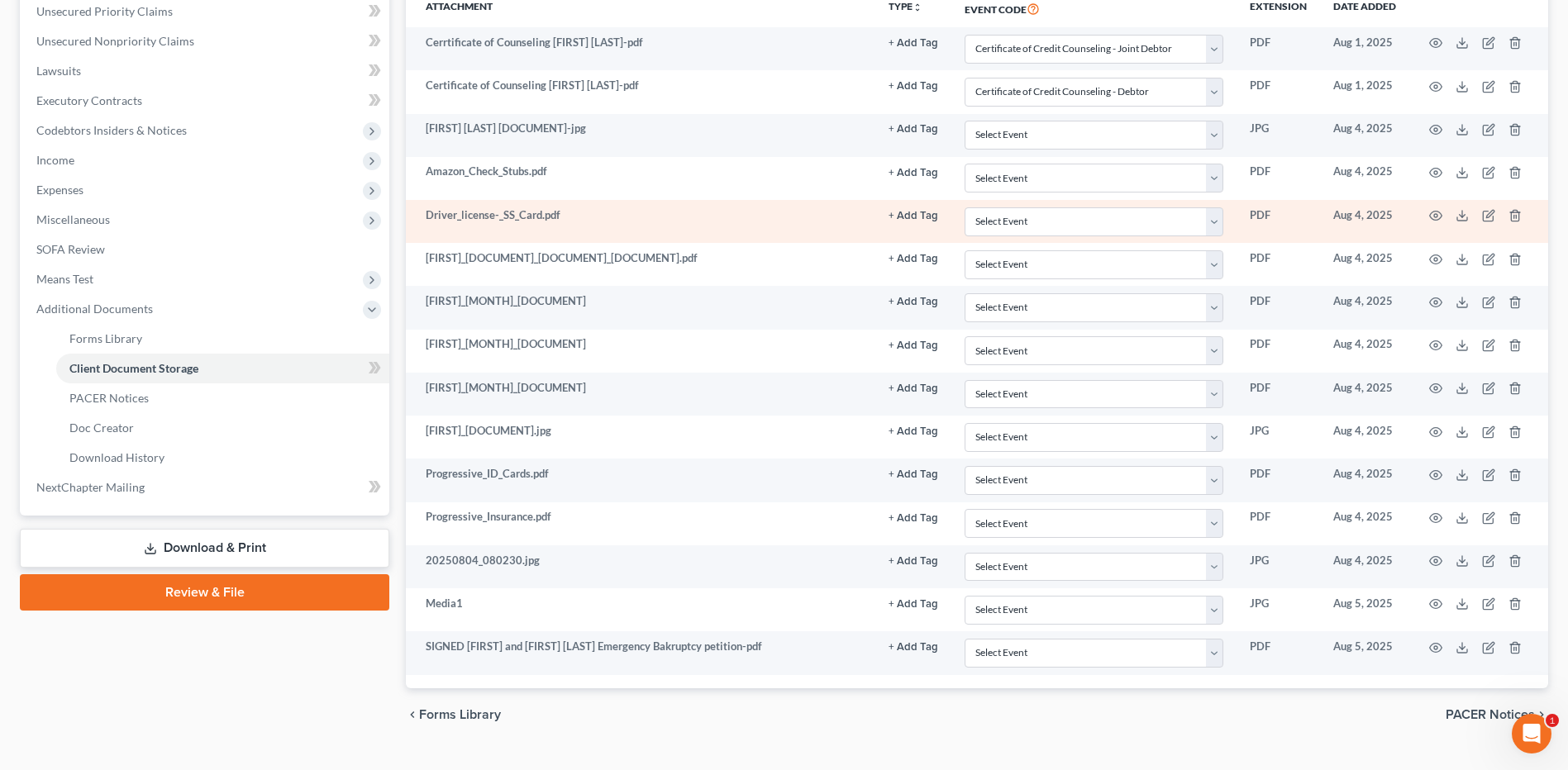 click on "Driver_license-_SS_Card.pdf" at bounding box center (641, 221) 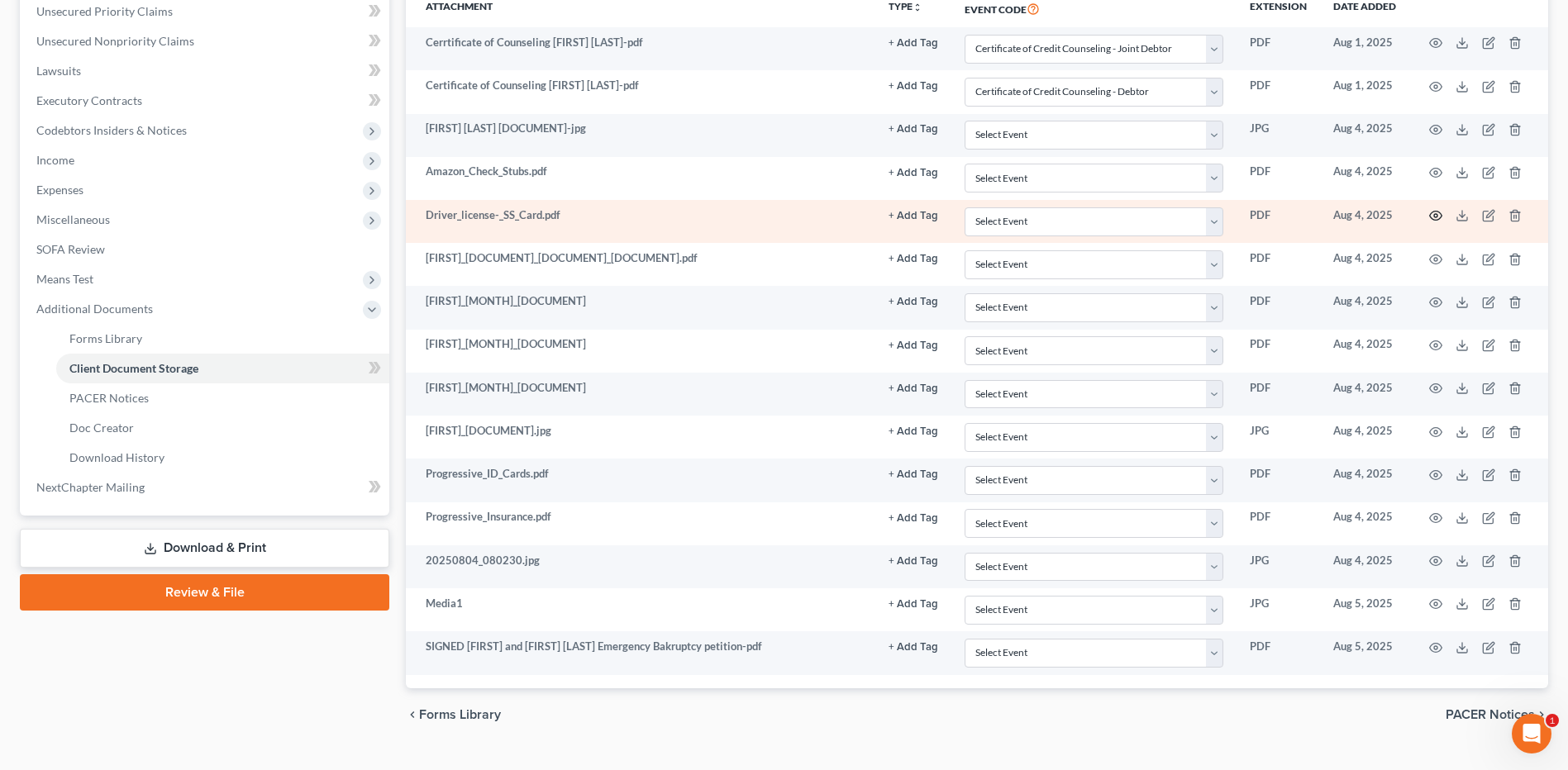 click 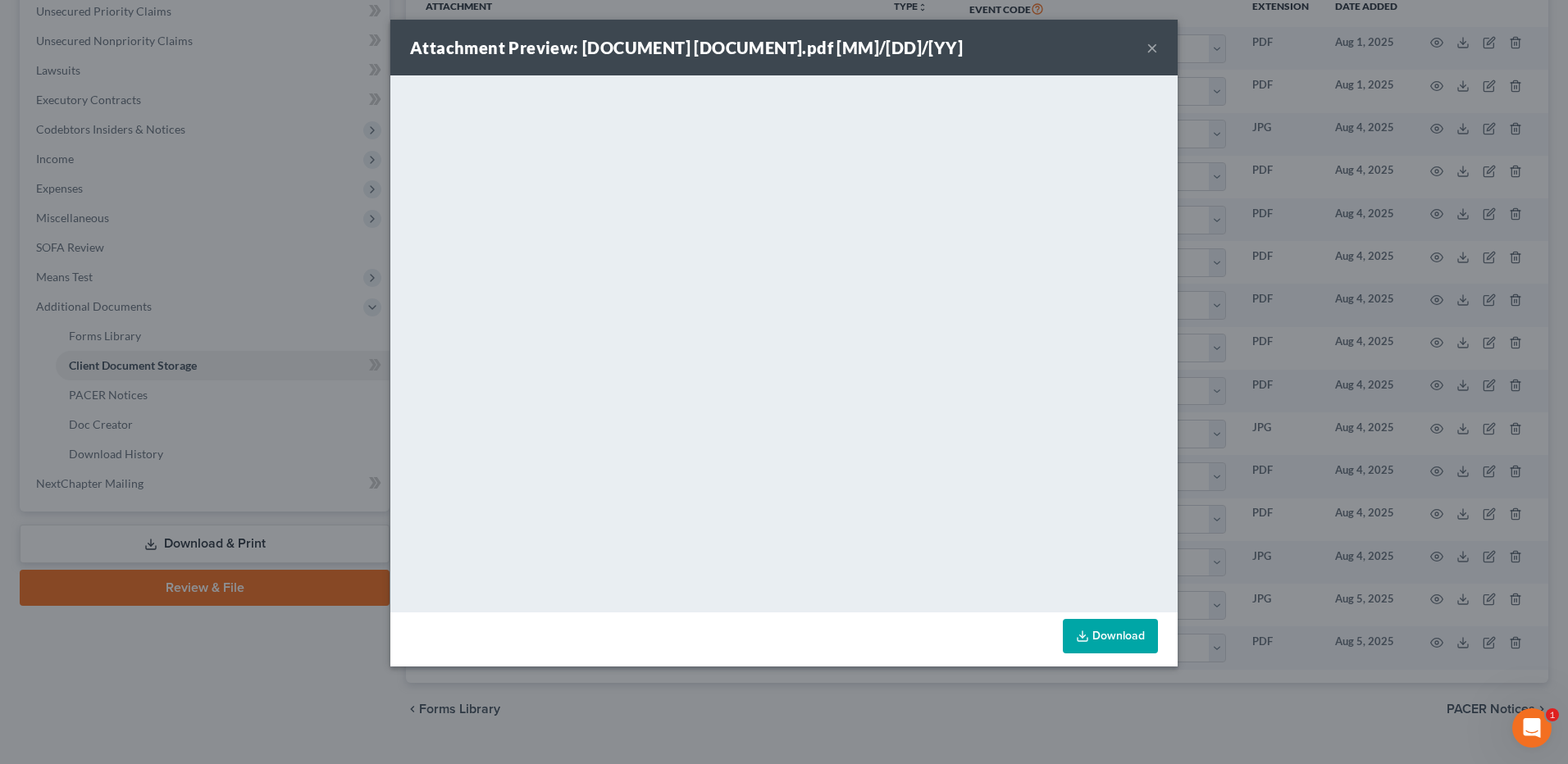 click on "×" at bounding box center [1152, 48] 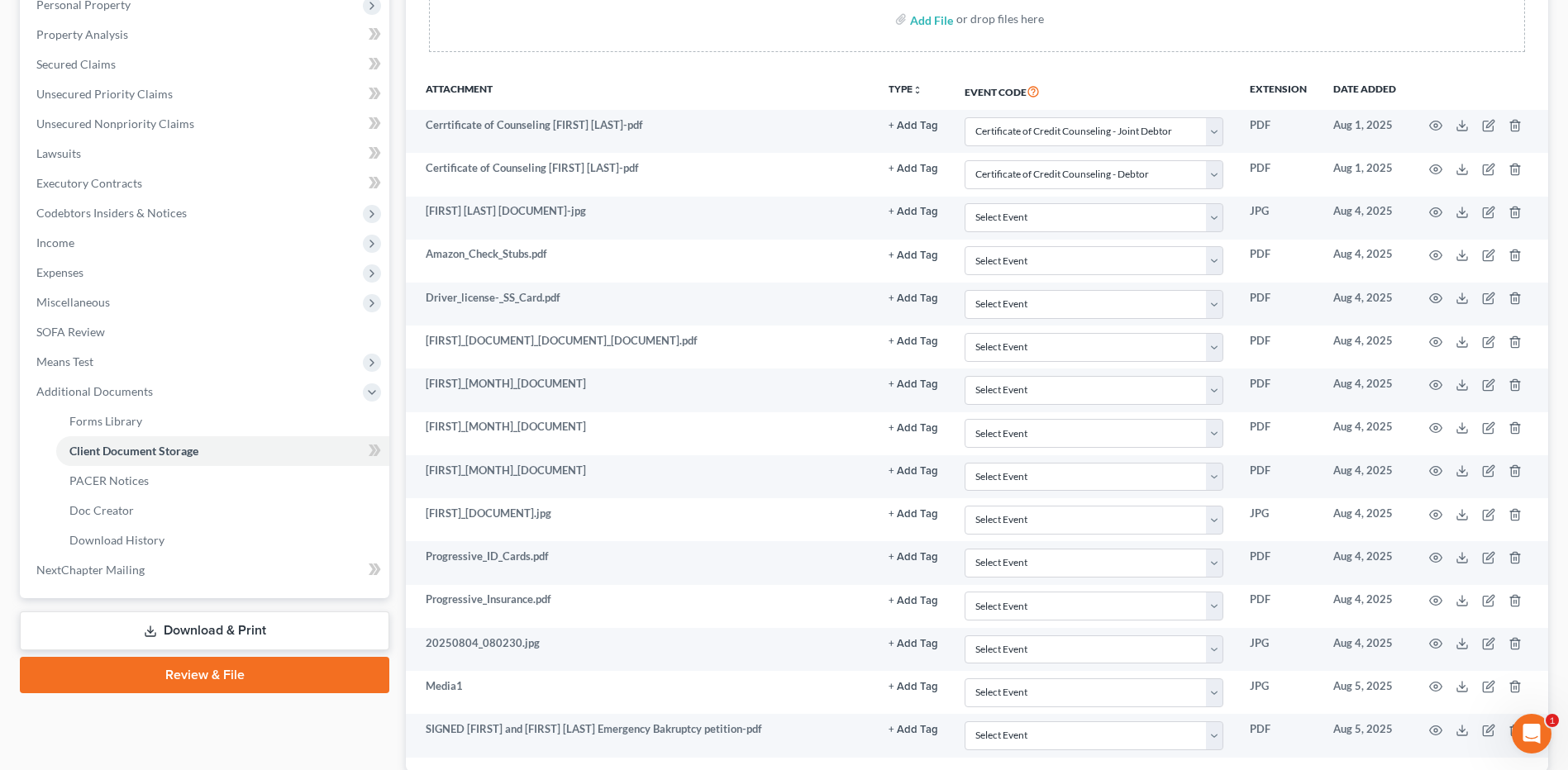 scroll, scrollTop: 413, scrollLeft: 0, axis: vertical 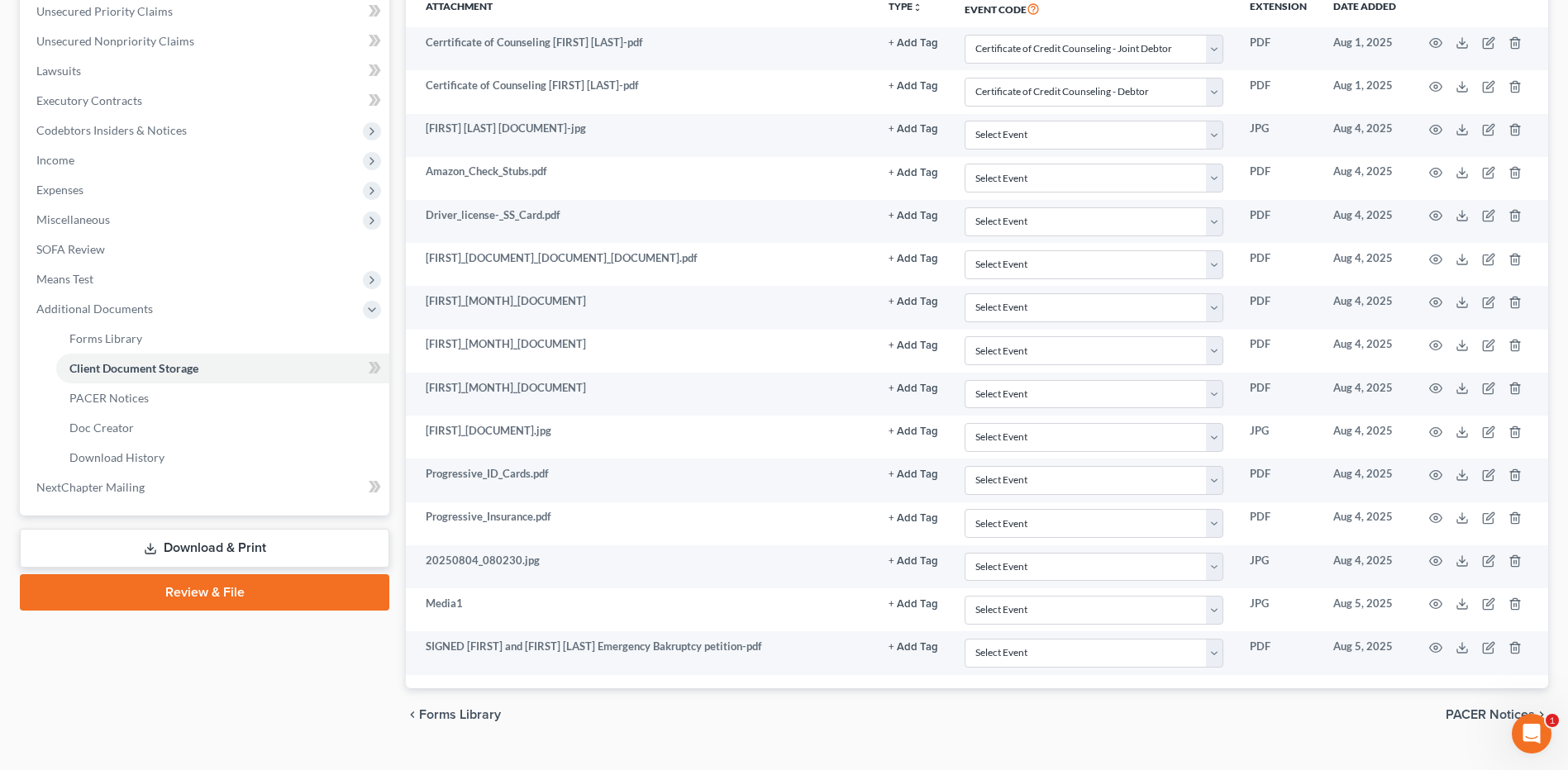 click on "Review & File" at bounding box center (204, 592) 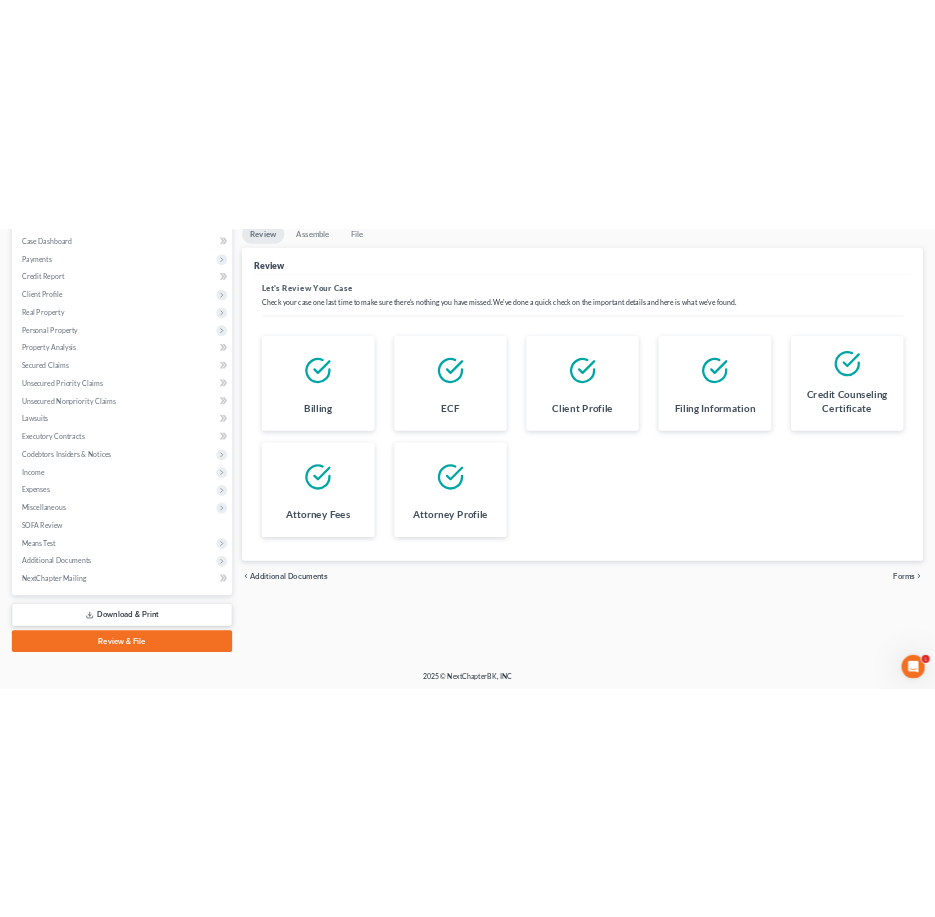 scroll, scrollTop: 203, scrollLeft: 0, axis: vertical 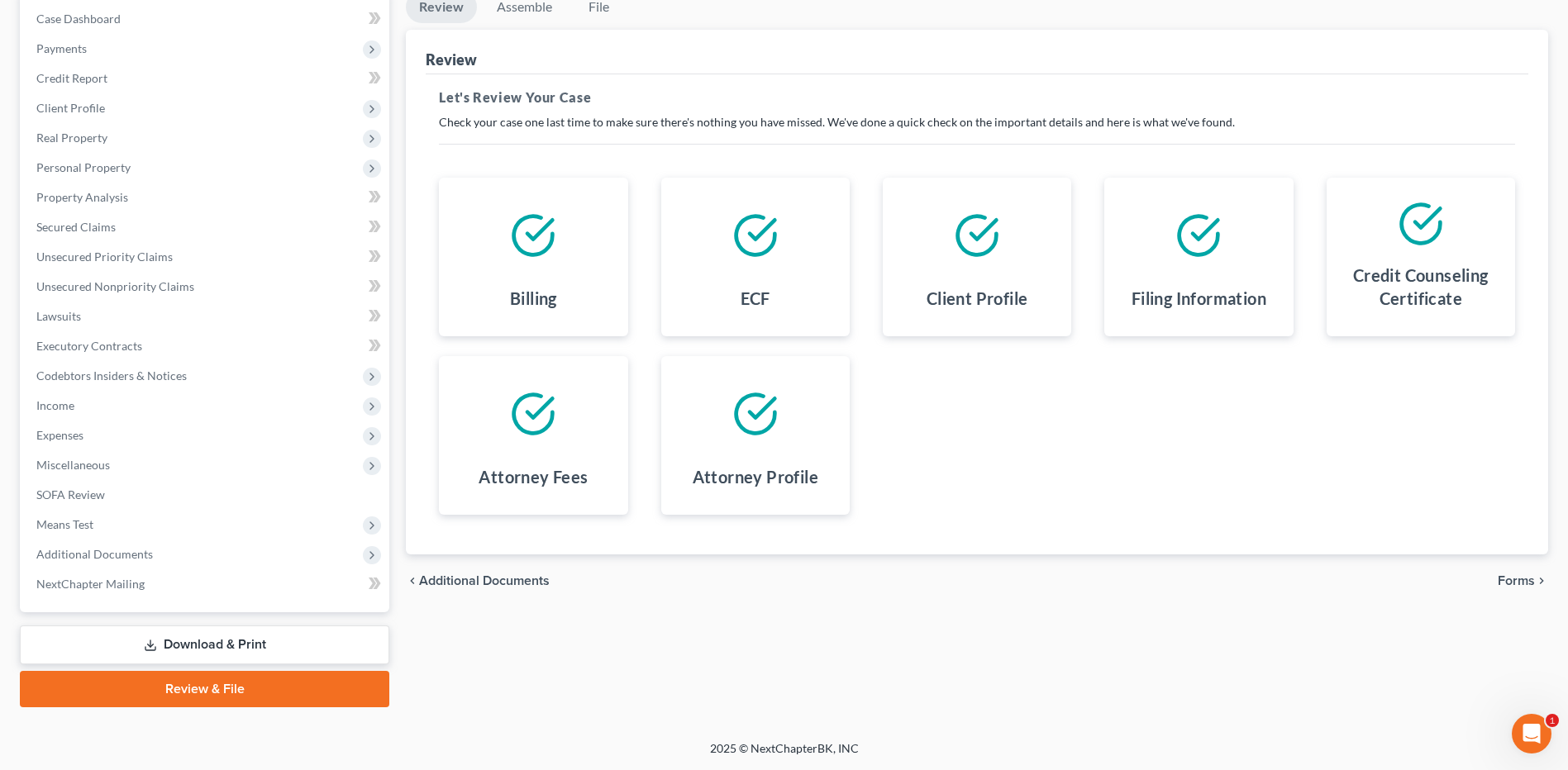 click on "Forms" at bounding box center [1516, 581] 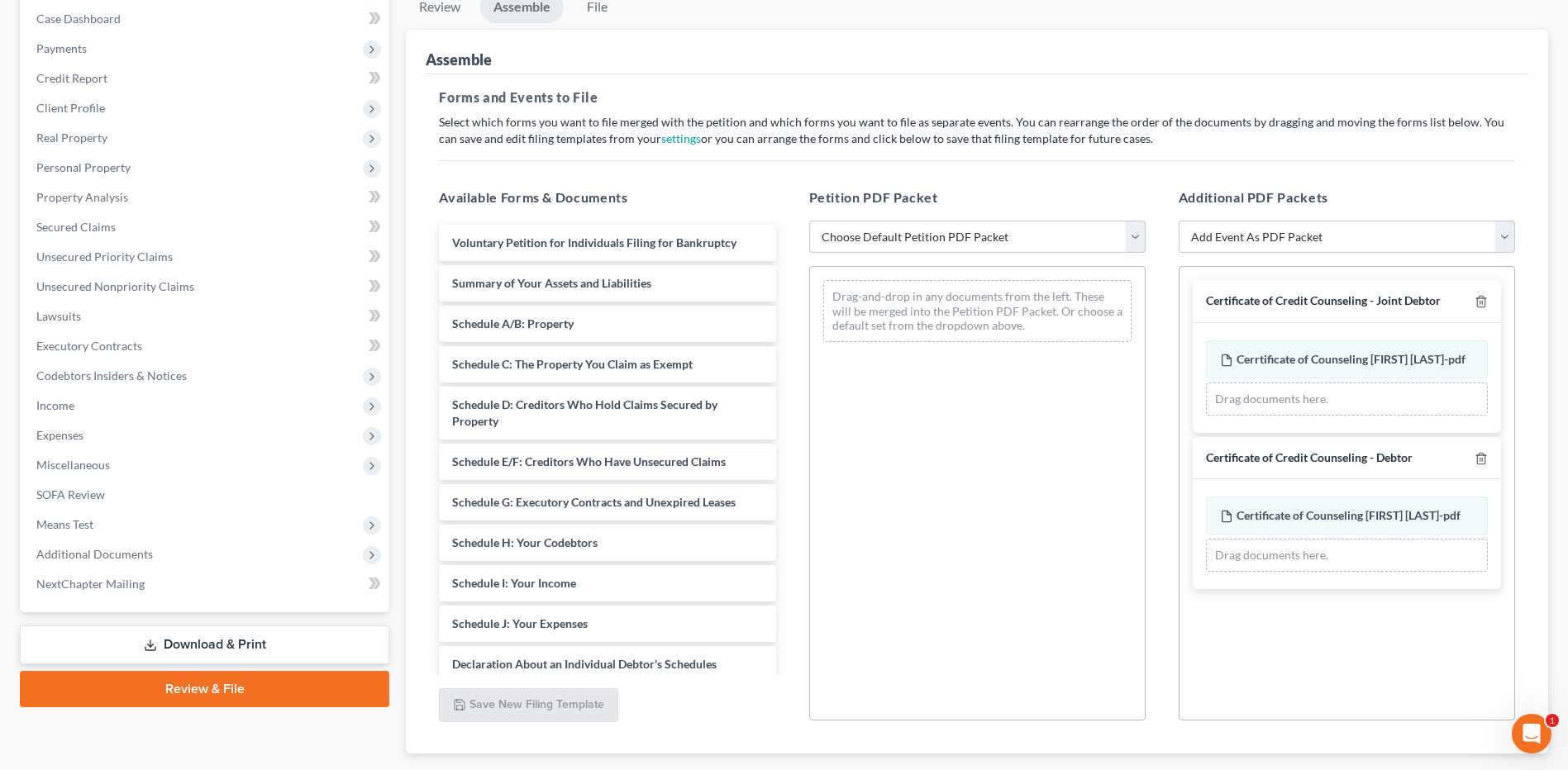 click on "Choose Default Petition PDF Packet Complete Bankruptcy Petition (all forms and schedules) Emergency Filing (Voluntary Petition and Creditor List Only) Emergency Filing" at bounding box center [977, 237] 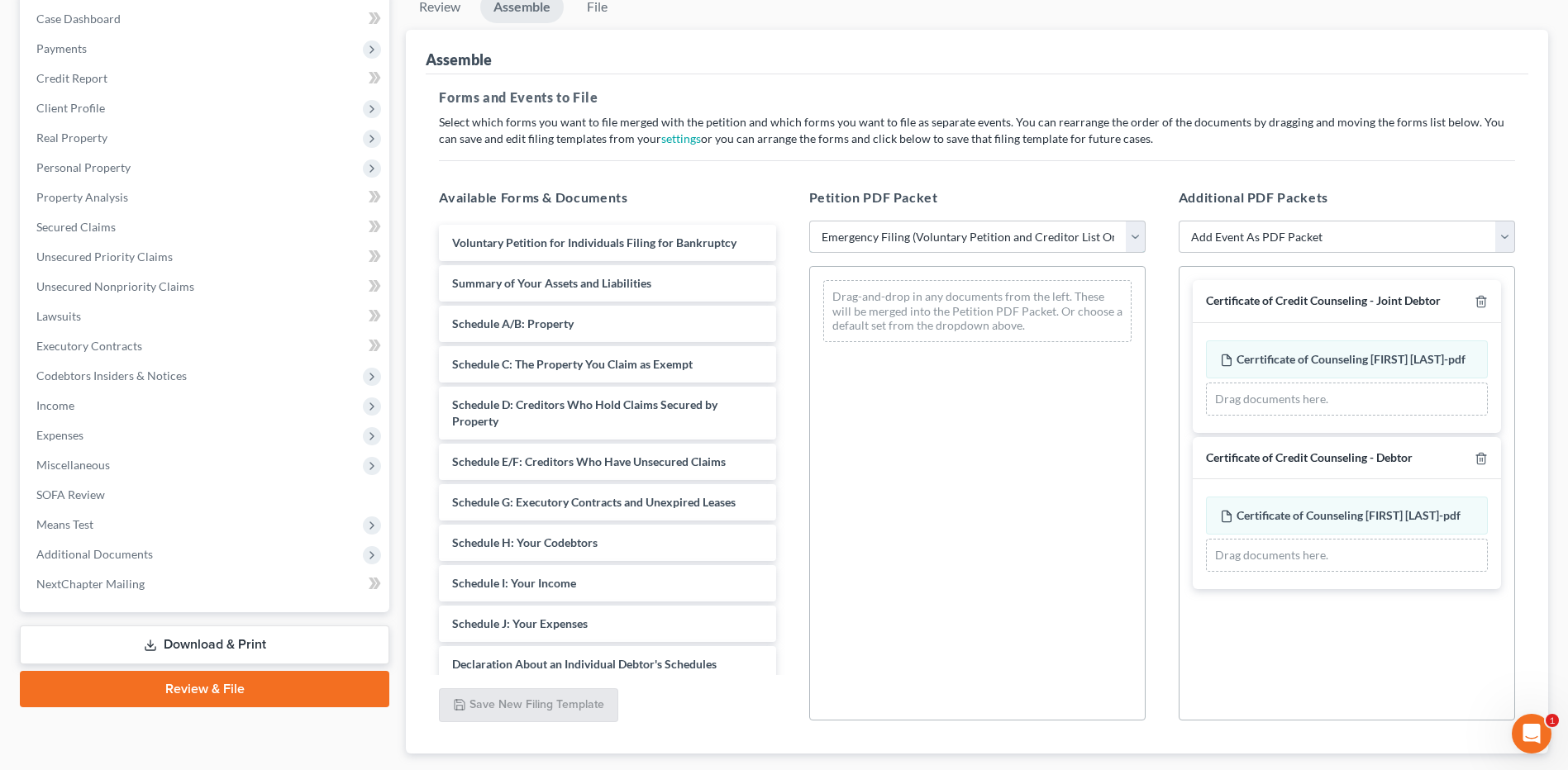 click on "Choose Default Petition PDF Packet Complete Bankruptcy Petition (all forms and schedules) Emergency Filing (Voluntary Petition and Creditor List Only) Emergency Filing" at bounding box center (977, 237) 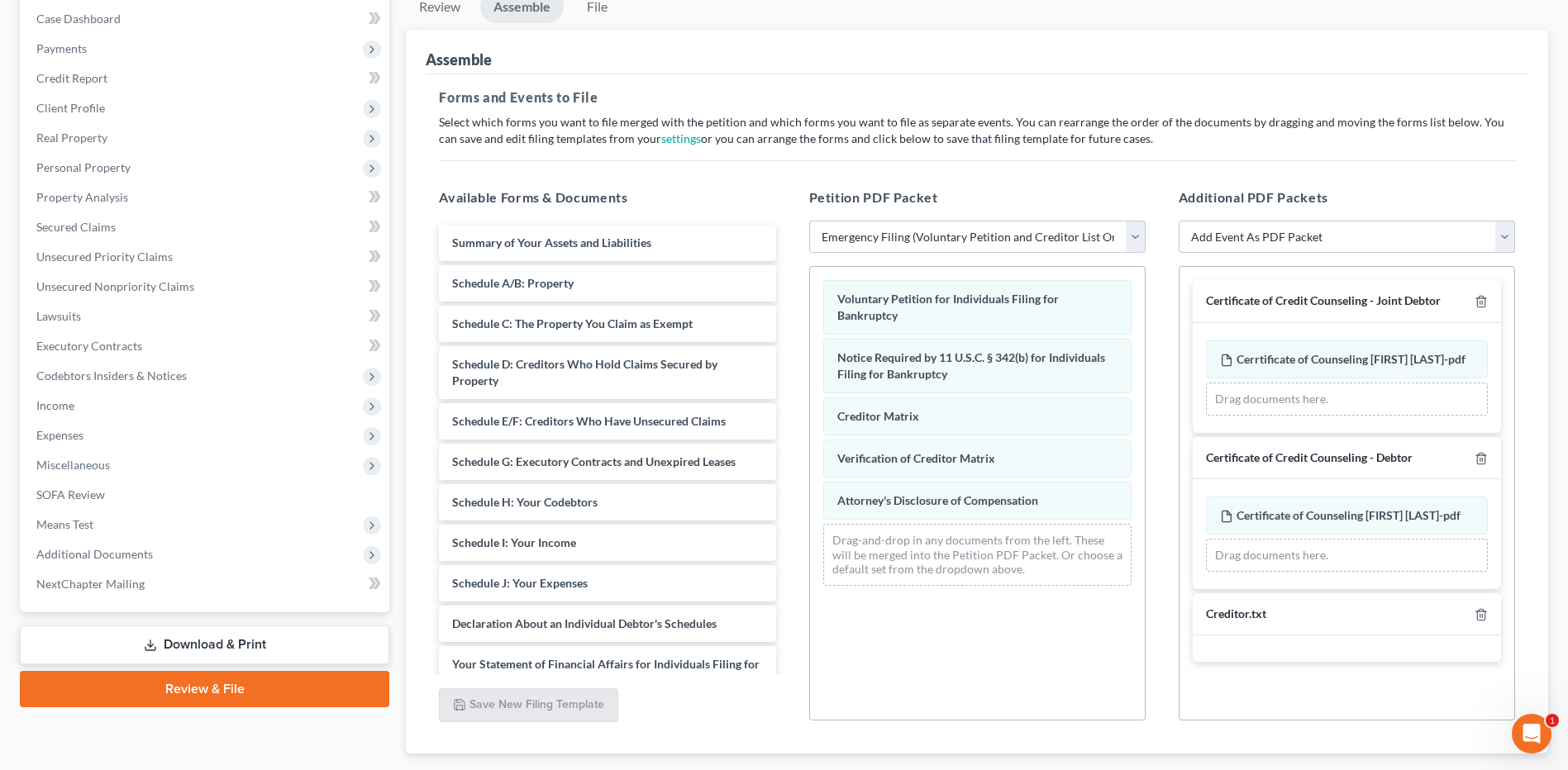 click on "Add Event As PDF Packet Certificate of Credit Counseling - Debtor Certificate of Credit Counseling - Joint Debtor Creditor.txt In Forma Pauperis/Waive Ch 7 Filing Fee Pay Filing Fee in Installments (Application / Motion)" at bounding box center [1346, 237] 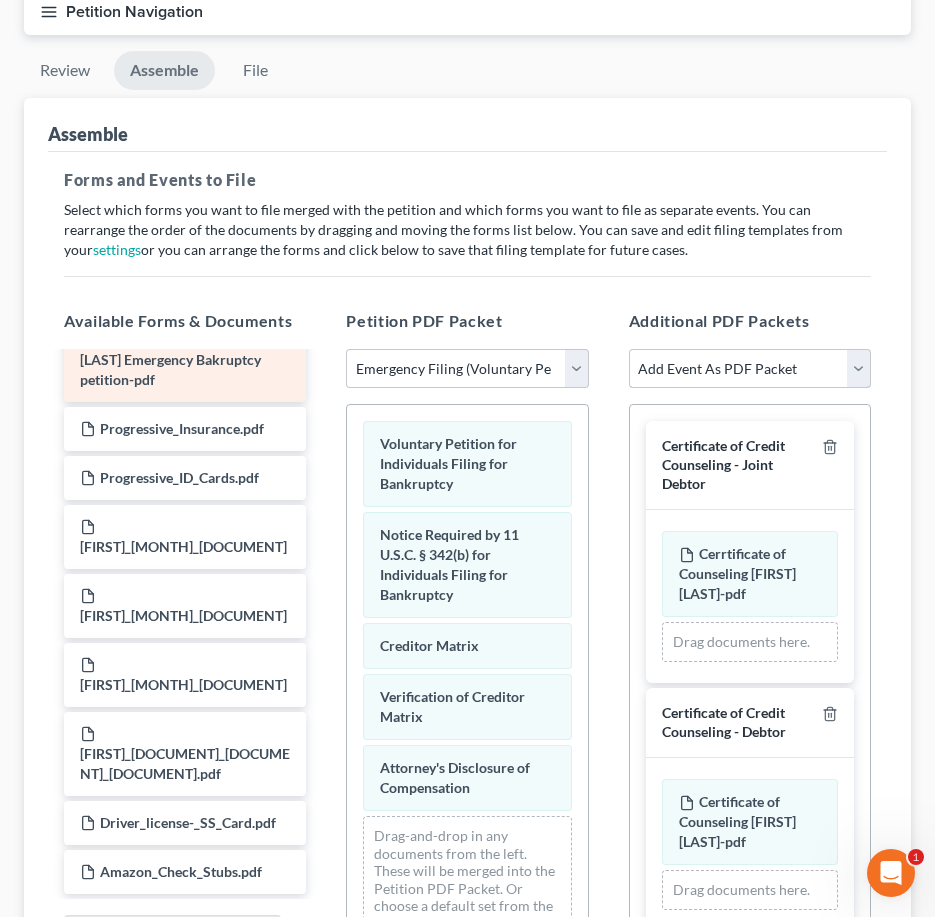 scroll, scrollTop: 993, scrollLeft: 0, axis: vertical 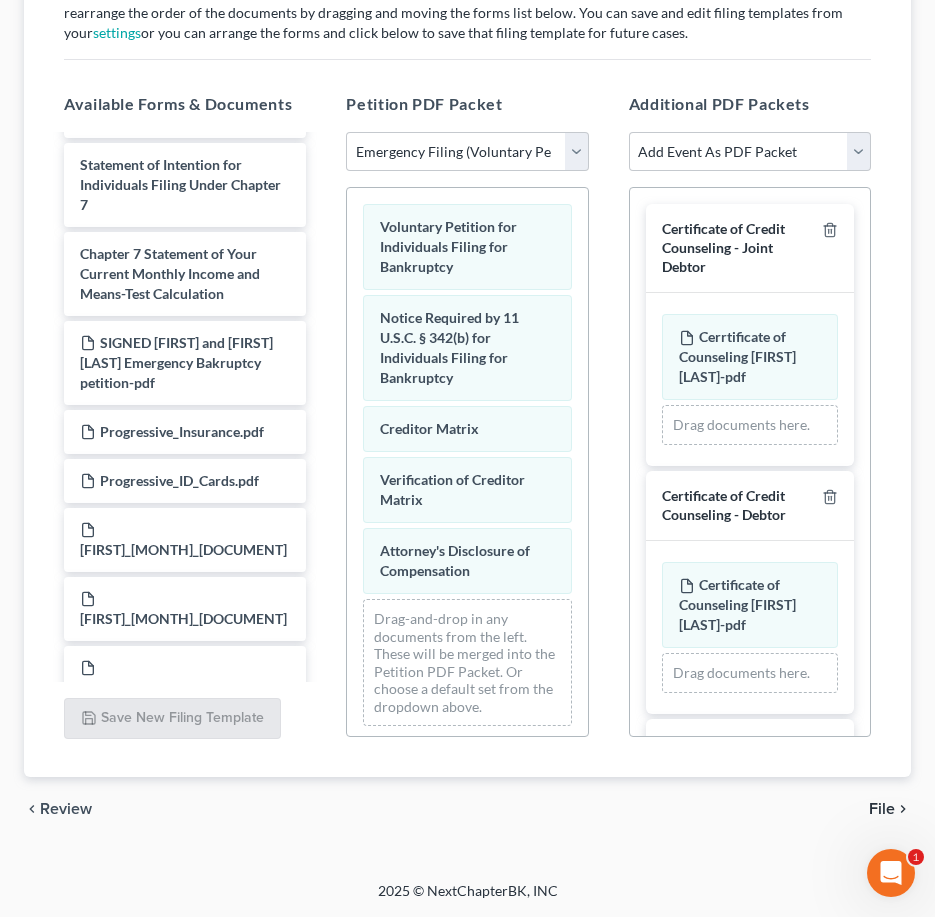 click on "Petition PDF Packet" at bounding box center (424, 103) 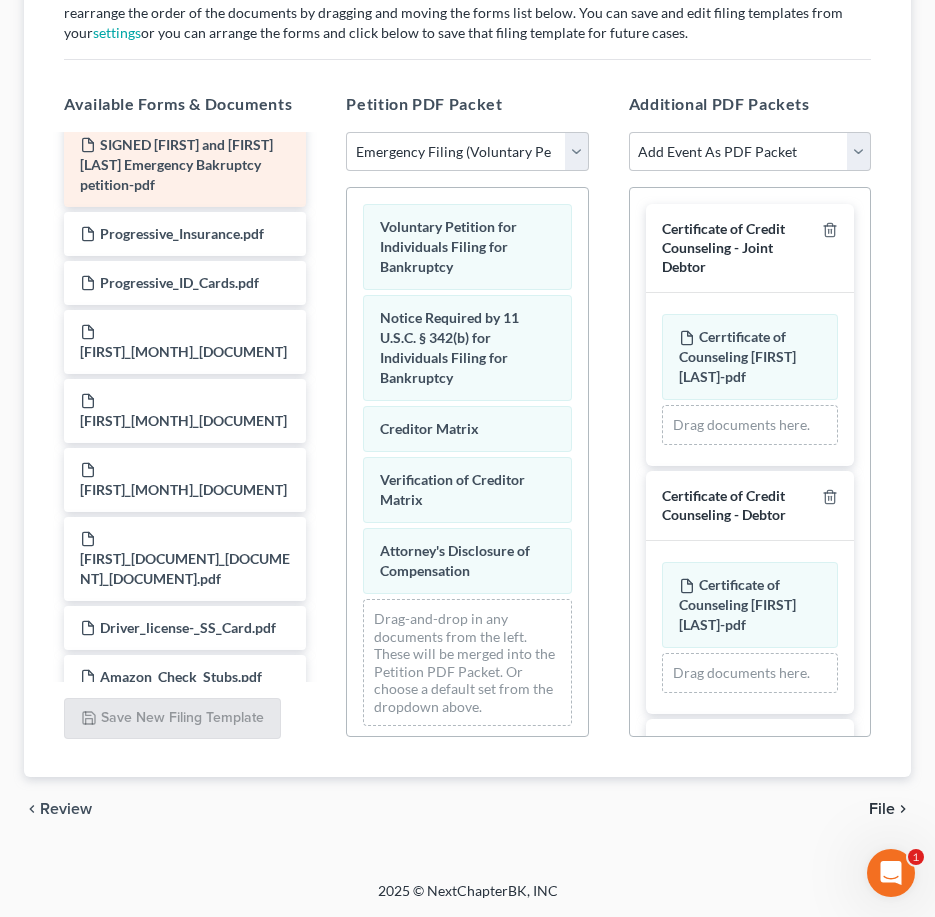 scroll, scrollTop: 993, scrollLeft: 0, axis: vertical 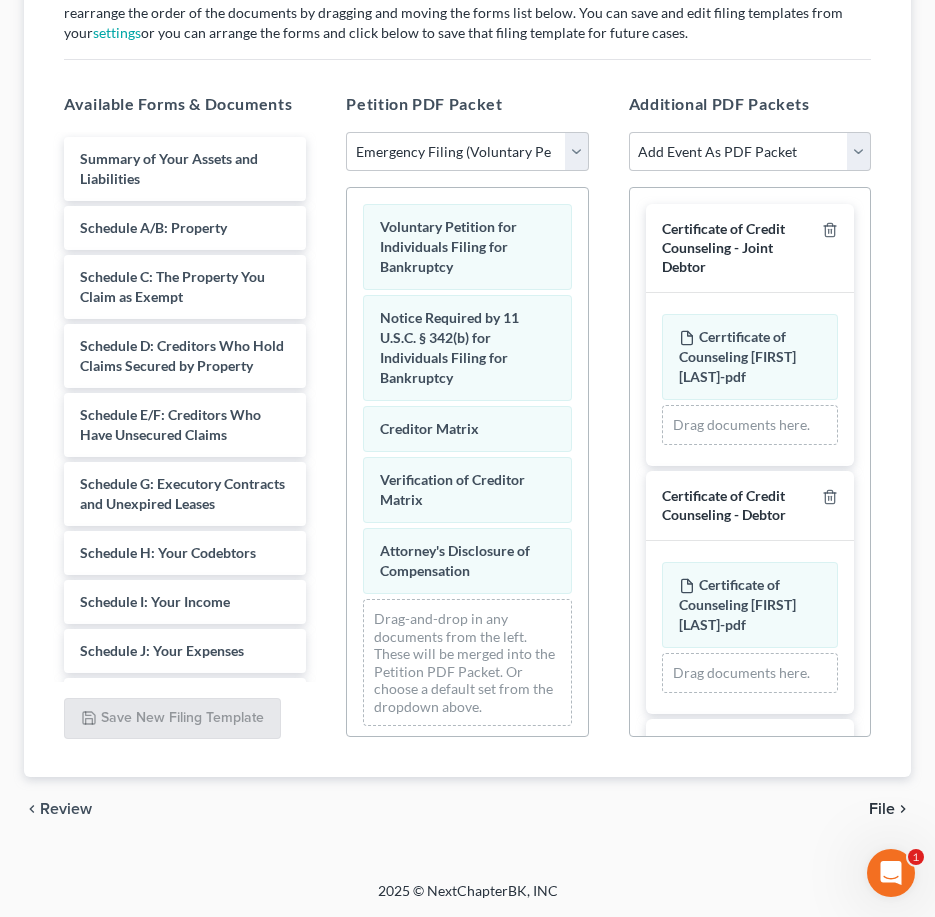 click on "File" at bounding box center (882, 809) 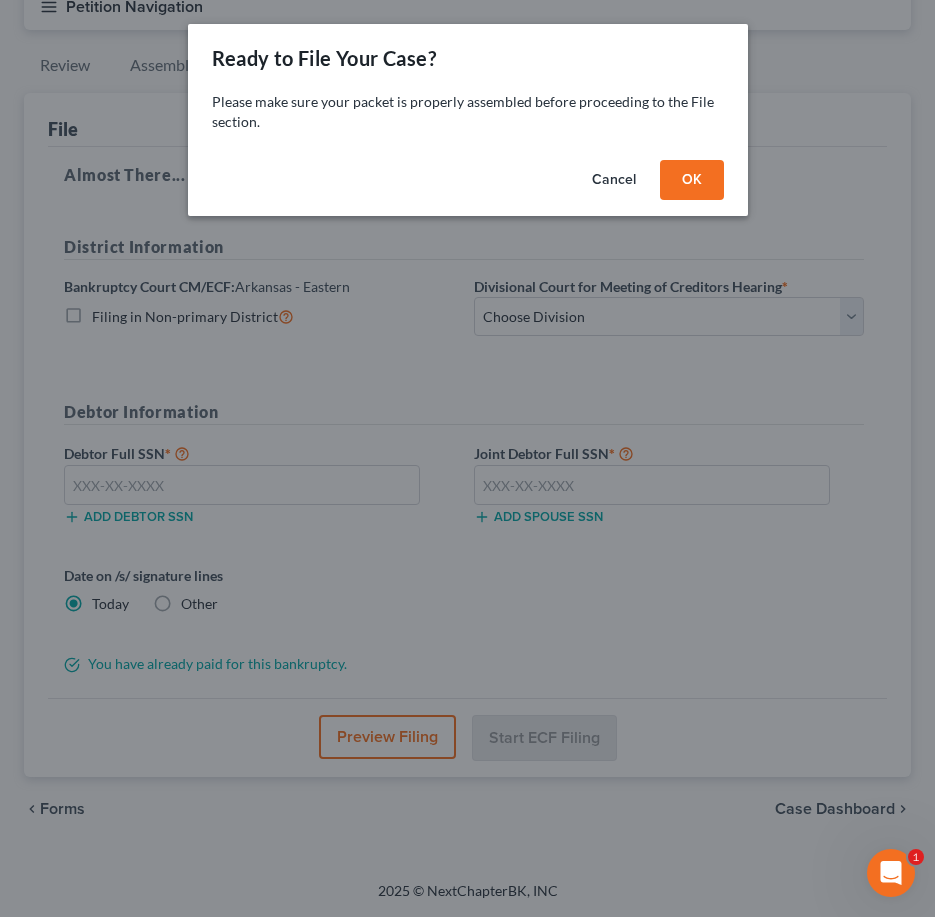 scroll, scrollTop: 208, scrollLeft: 0, axis: vertical 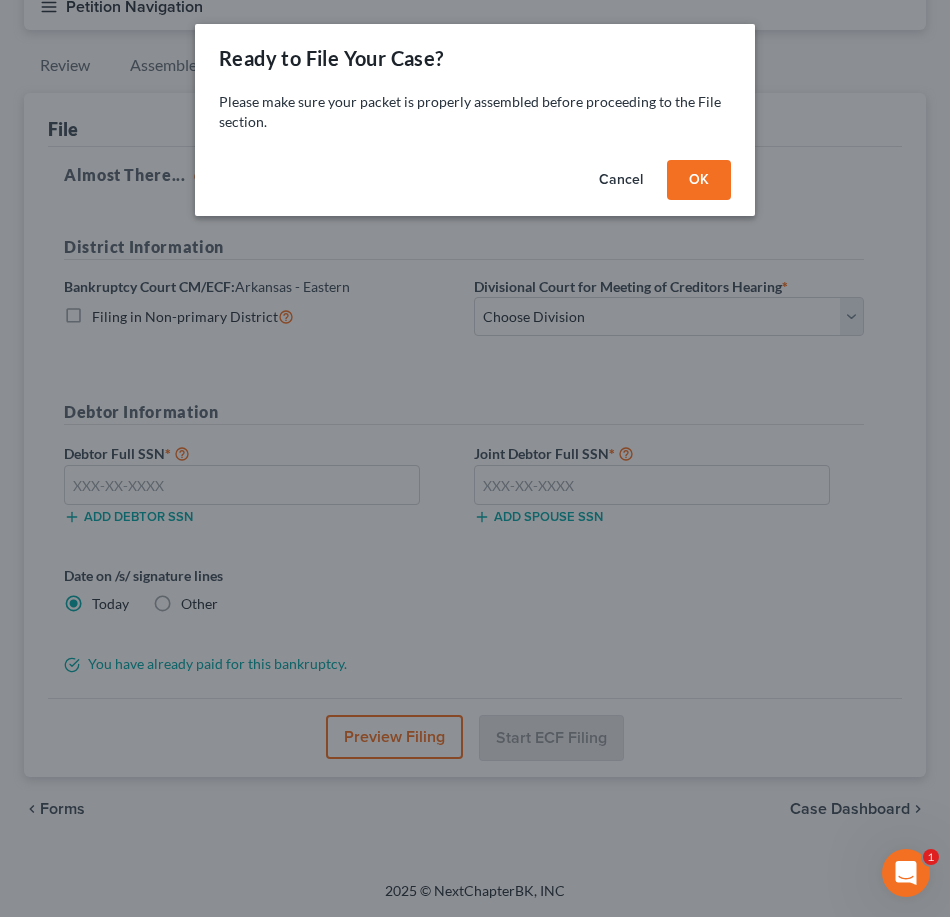 click on "OK" at bounding box center [699, 180] 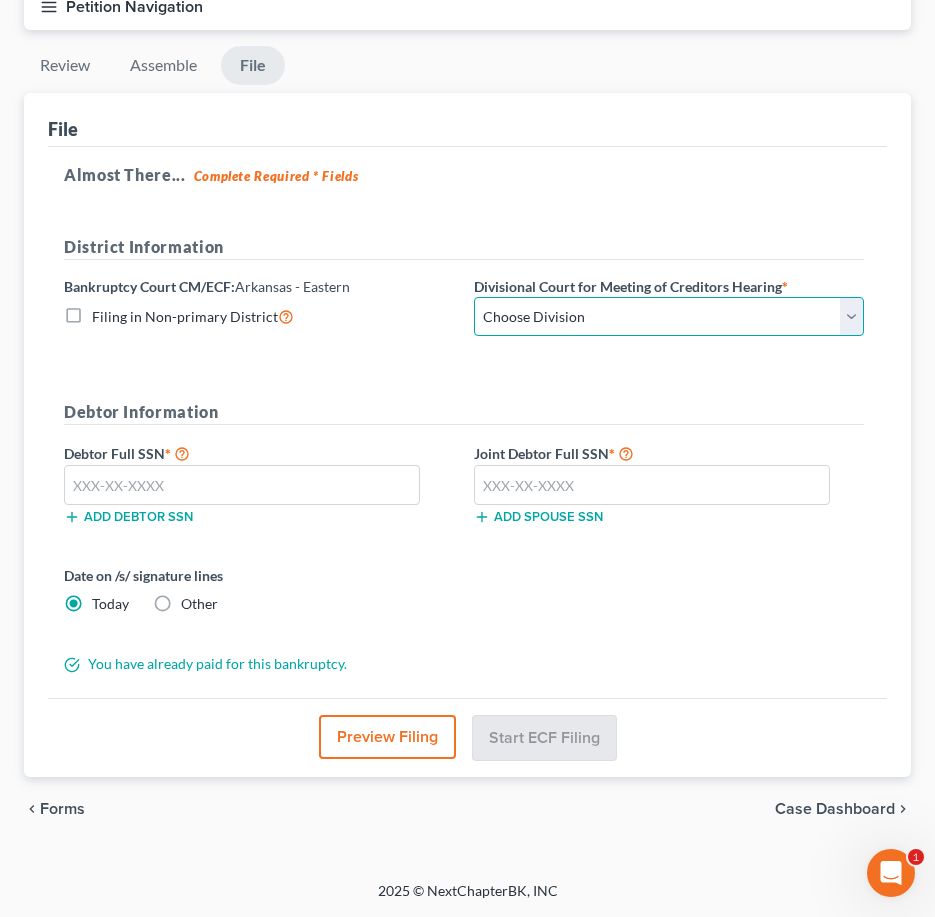 click on "Choose Division Delta Division Northern Division Central Division" at bounding box center [669, 317] 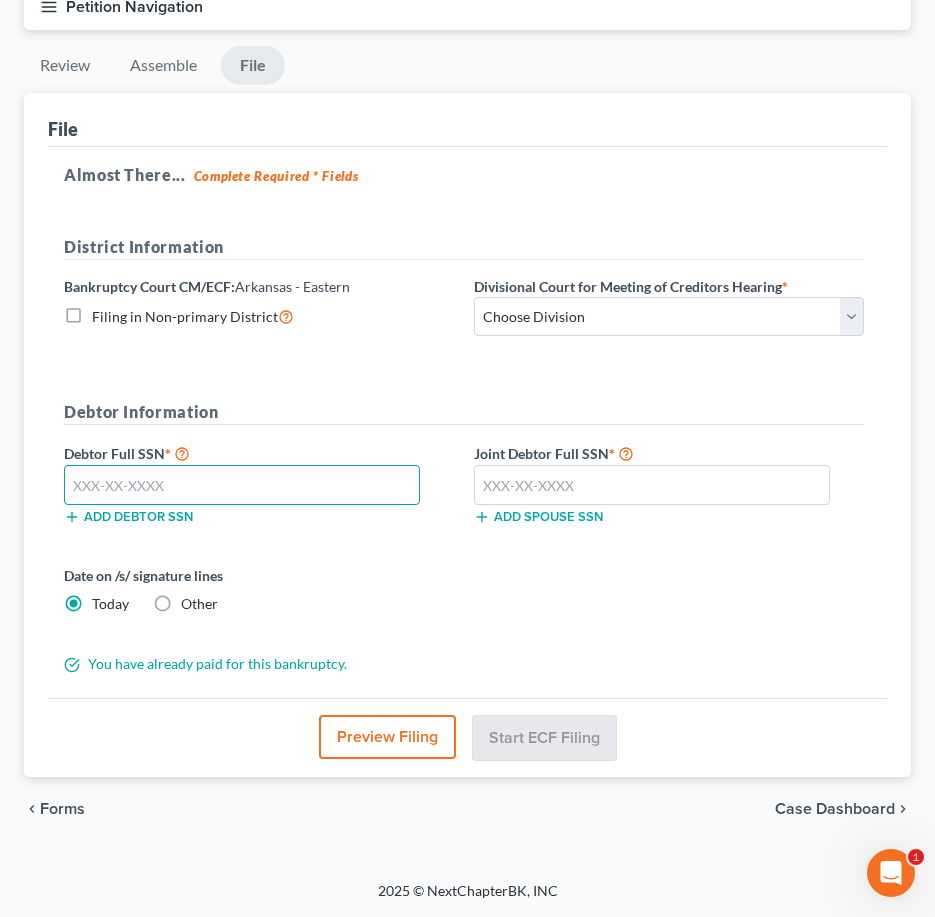 click at bounding box center (242, 485) 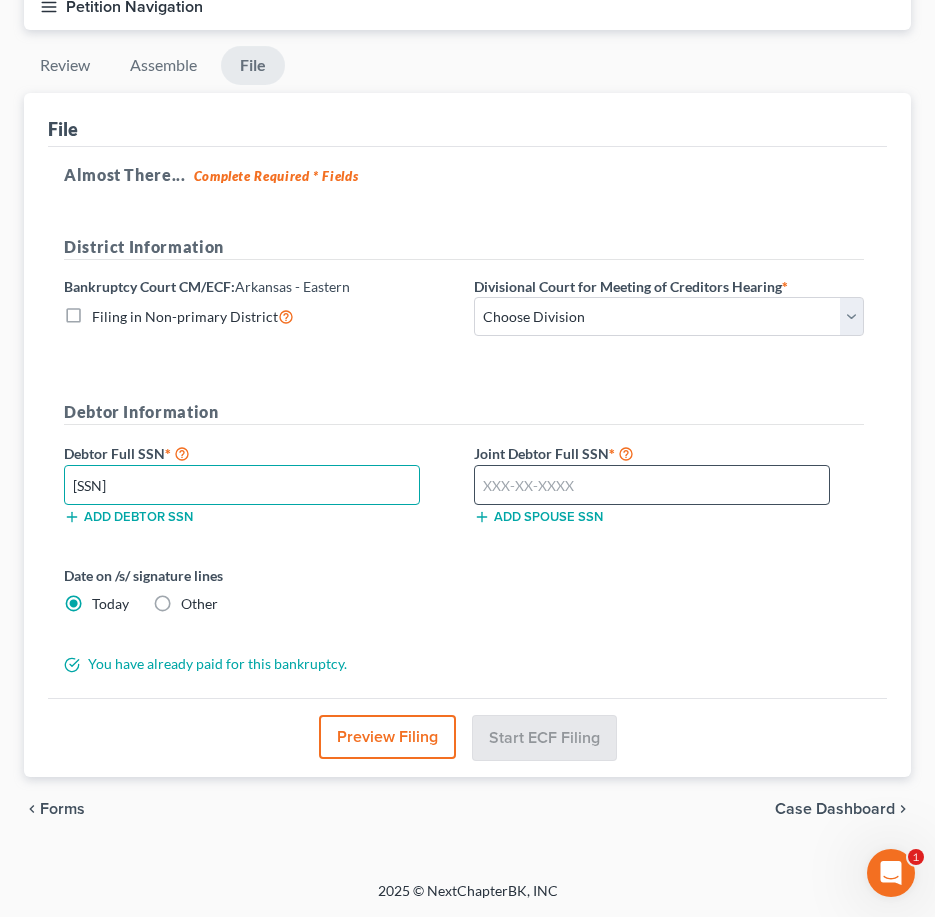 type on "[SSN]" 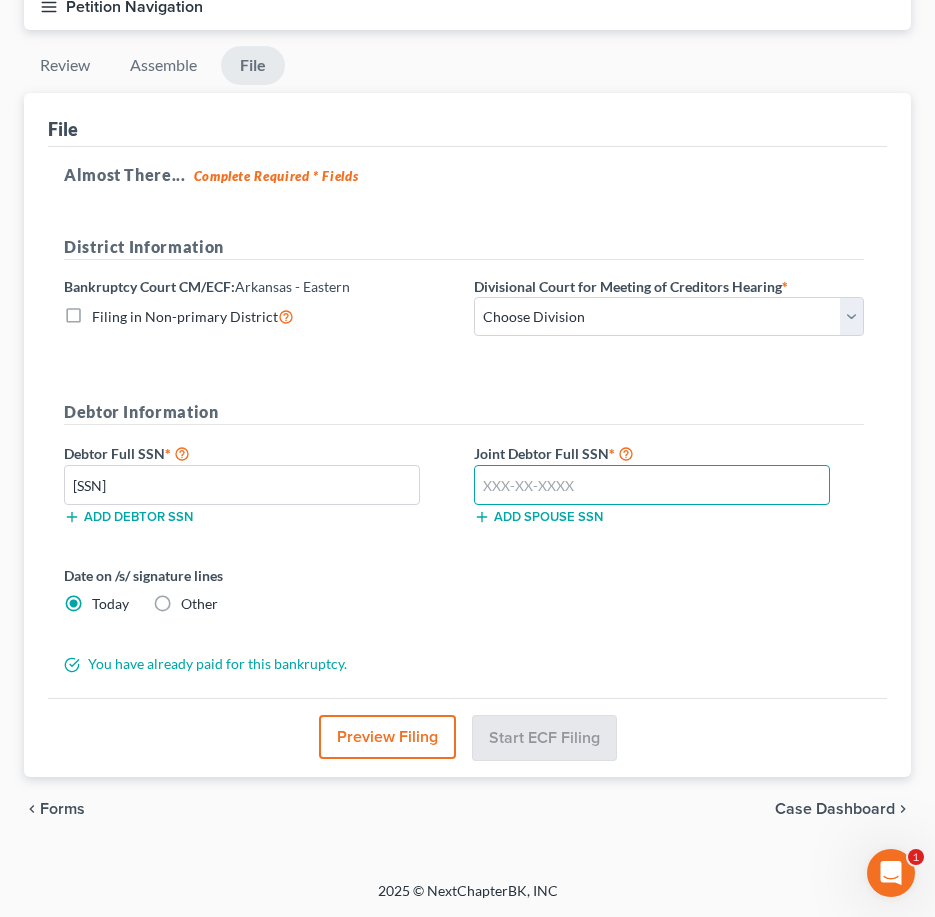 click at bounding box center [652, 485] 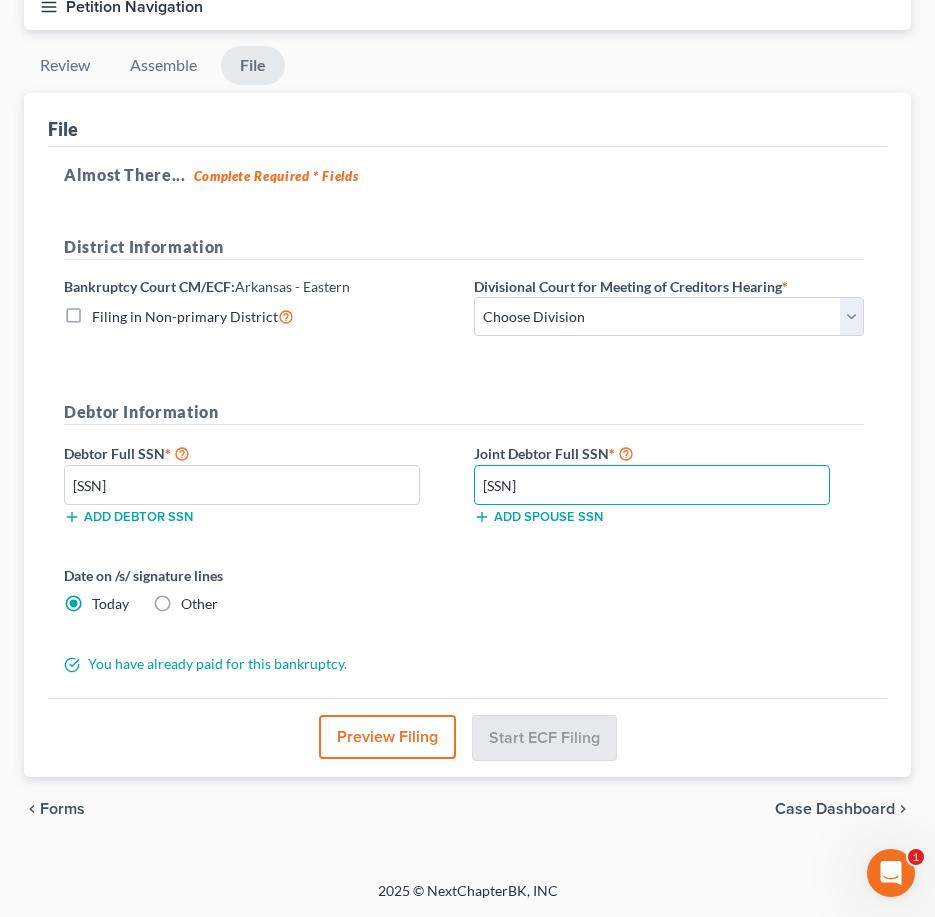 type on "[SSN]" 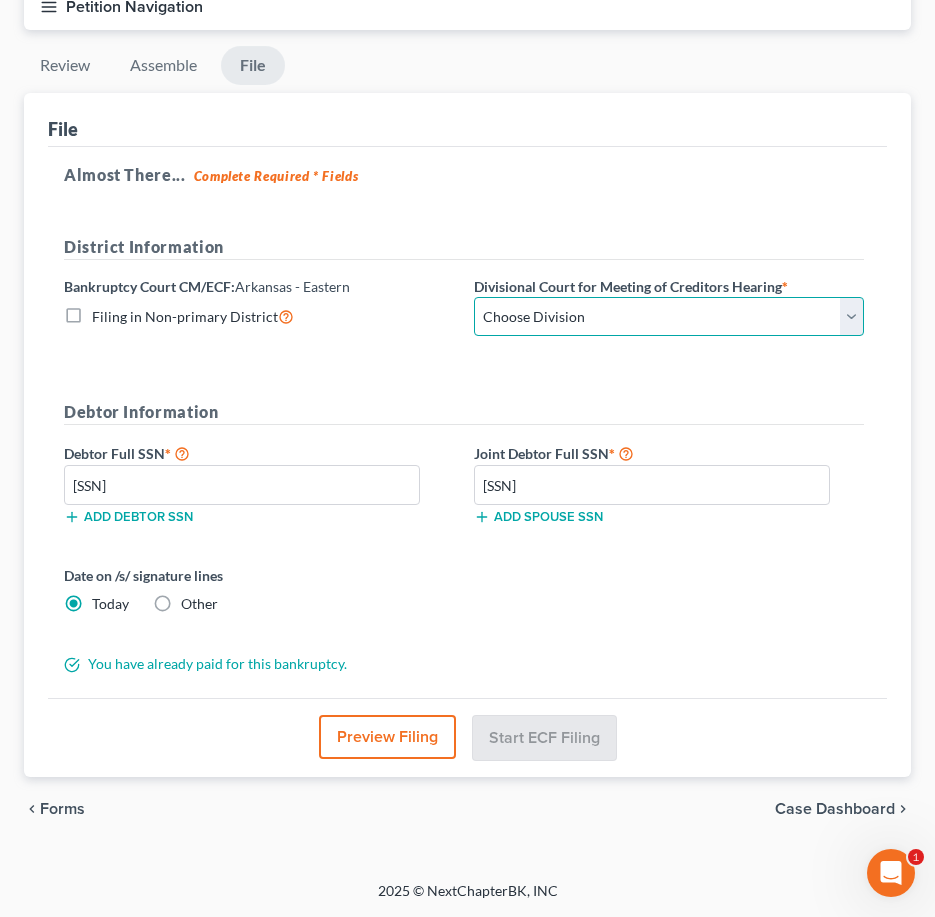 click on "Choose Division Delta Division Northern Division Central Division" at bounding box center (669, 317) 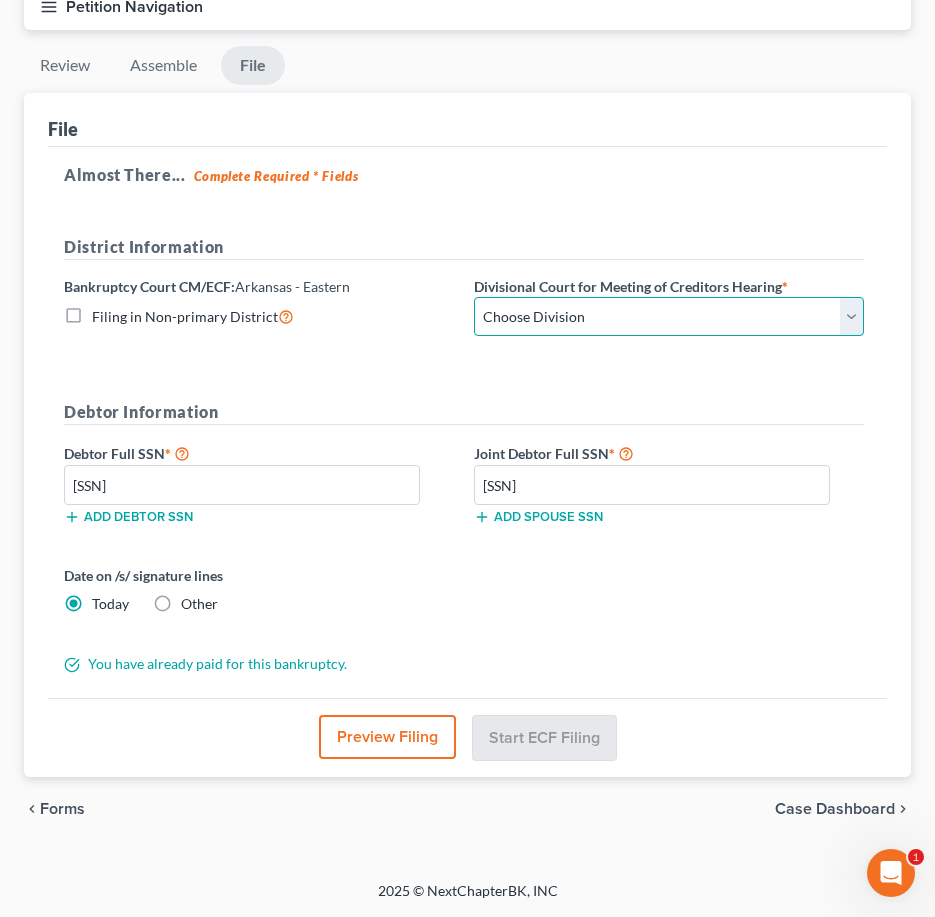 select on "0" 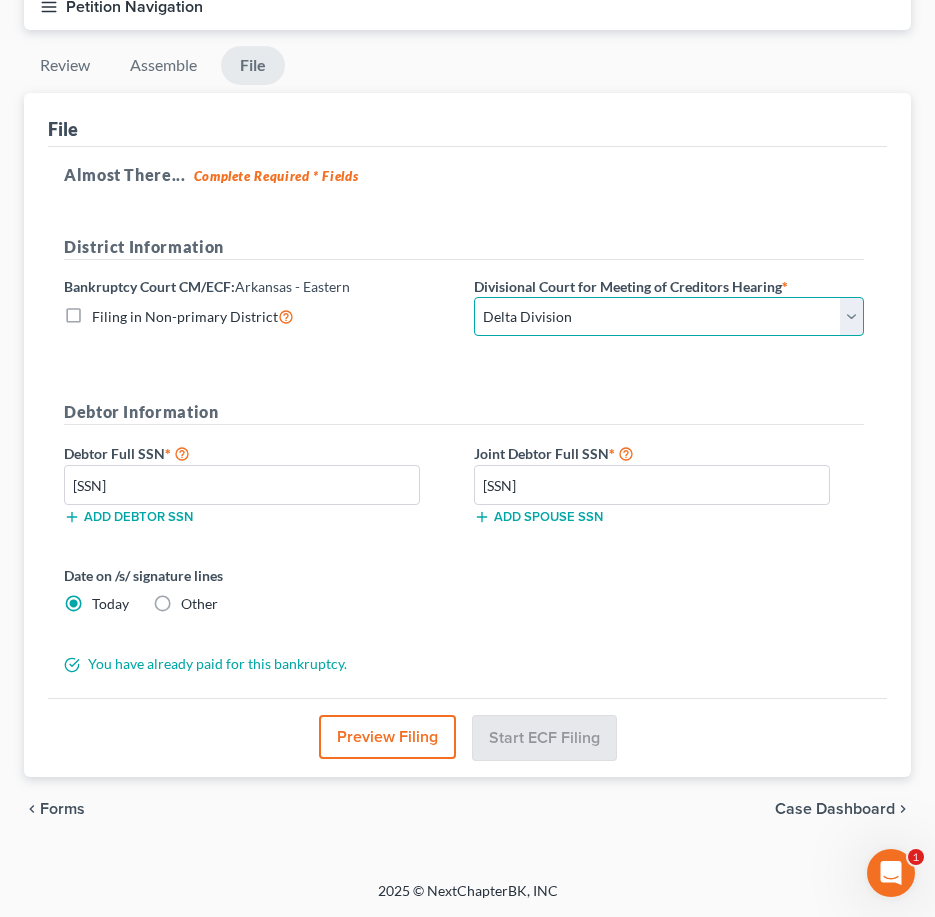 click on "Choose Division Delta Division Northern Division Central Division" at bounding box center [669, 317] 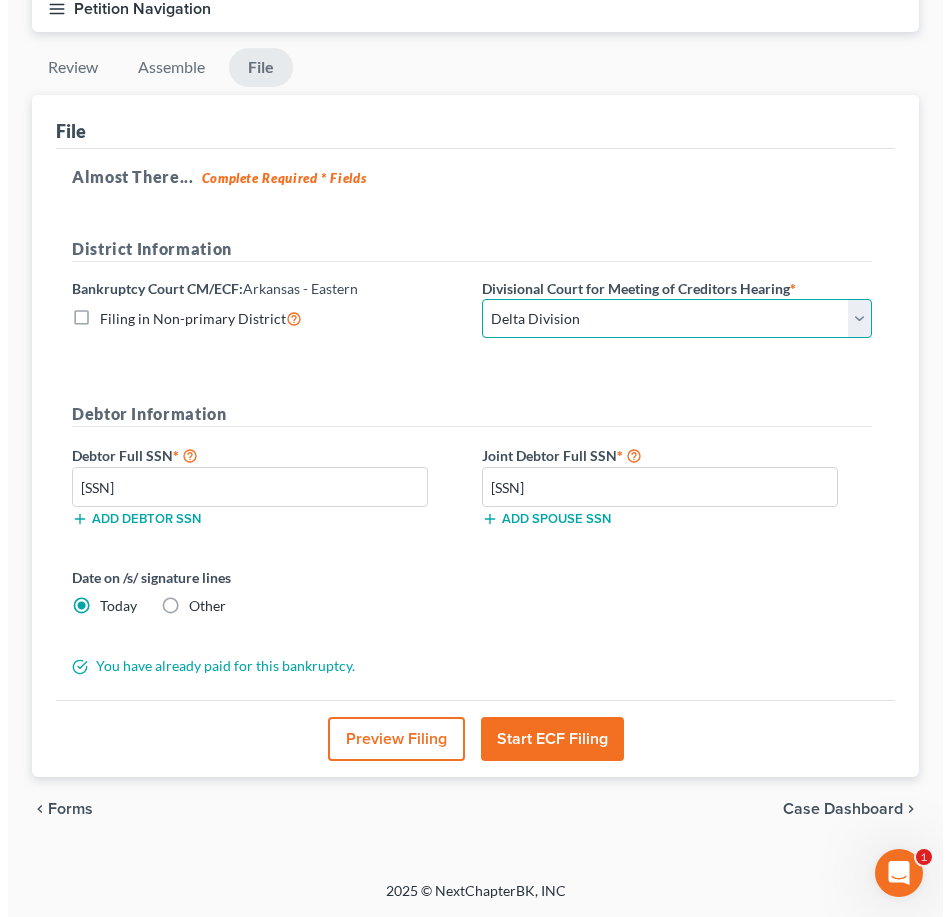 scroll, scrollTop: 206, scrollLeft: 0, axis: vertical 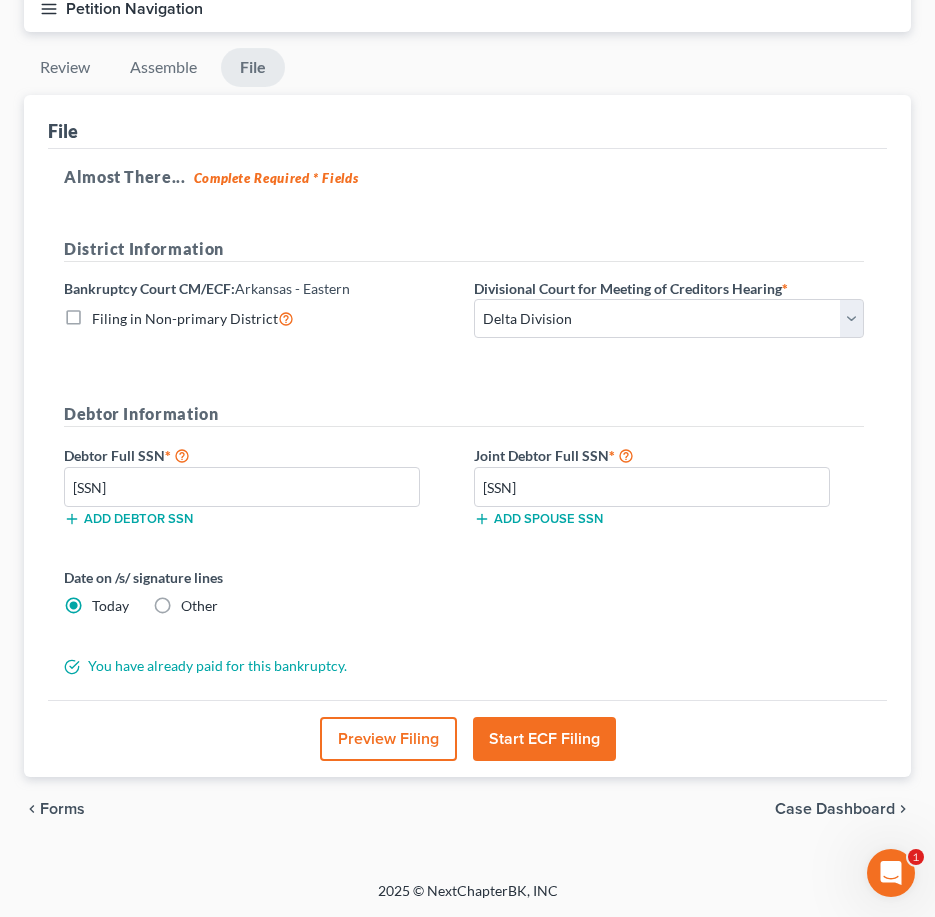 click on "Start ECF Filing" at bounding box center (544, 739) 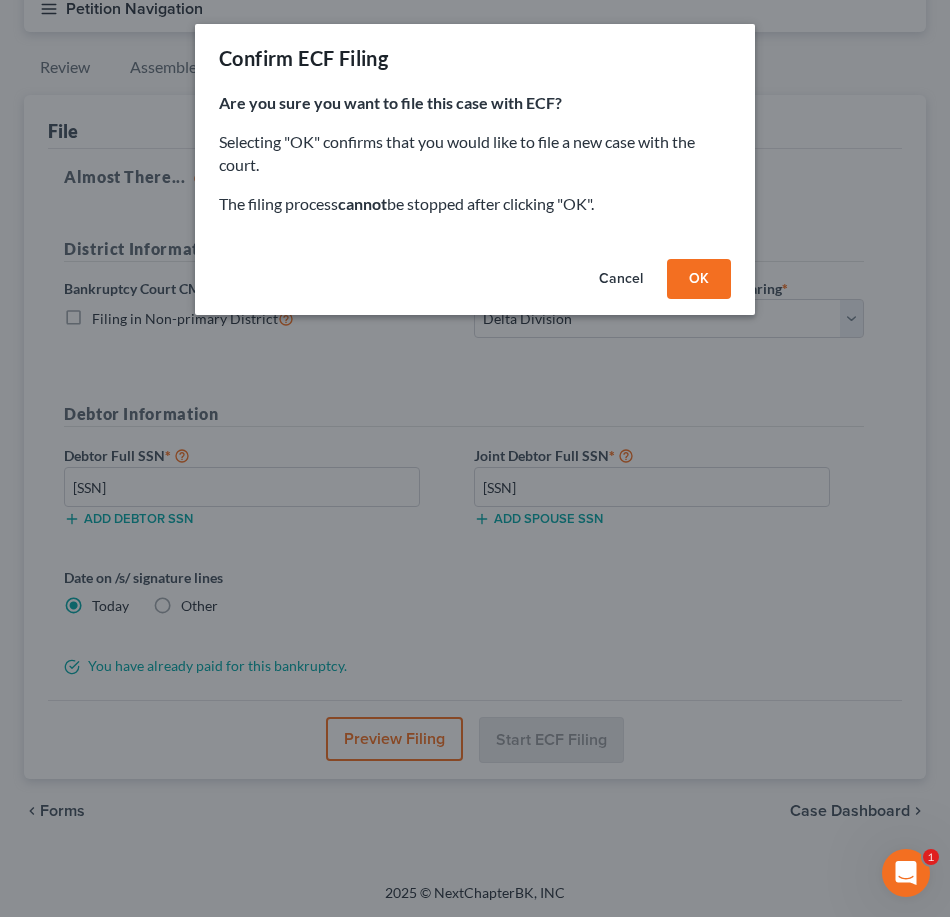 click on "OK" at bounding box center [699, 279] 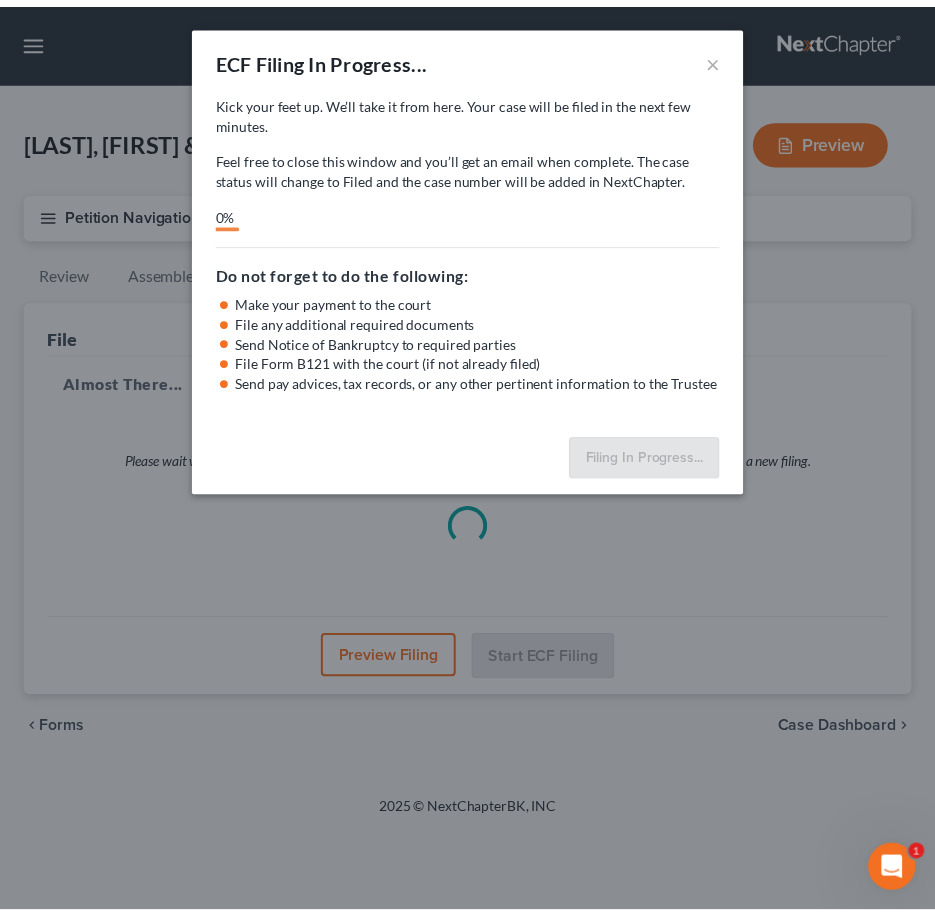 scroll, scrollTop: 0, scrollLeft: 0, axis: both 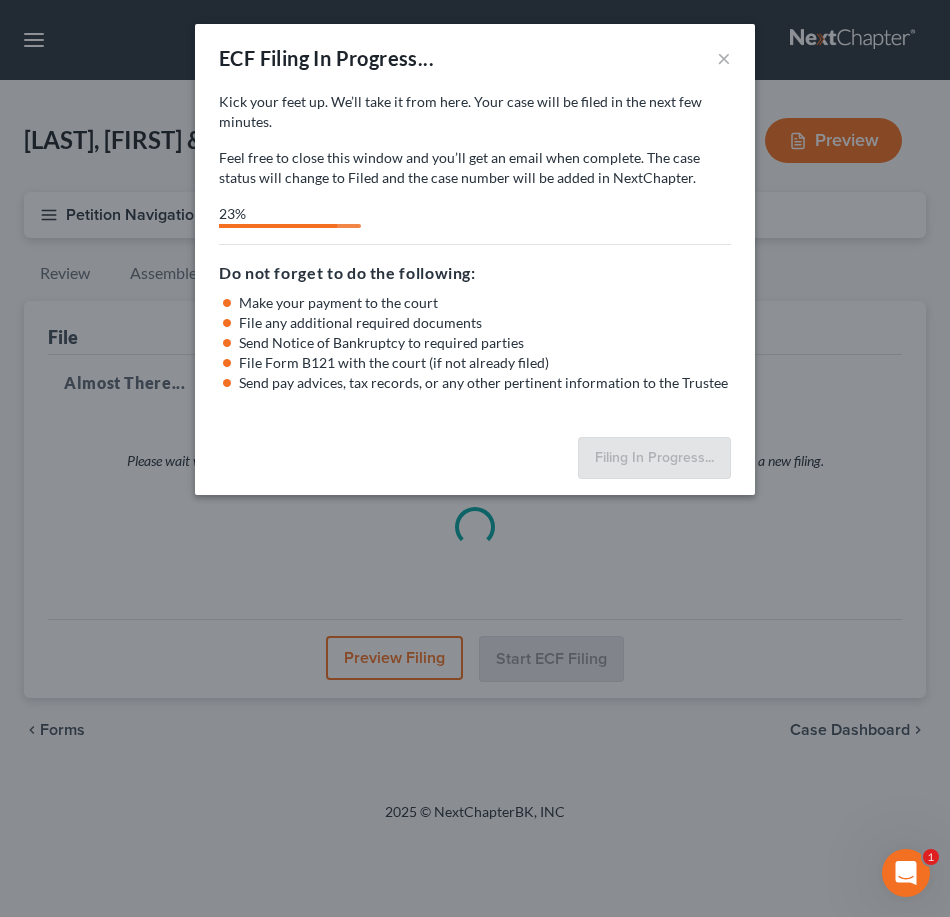 select on "0" 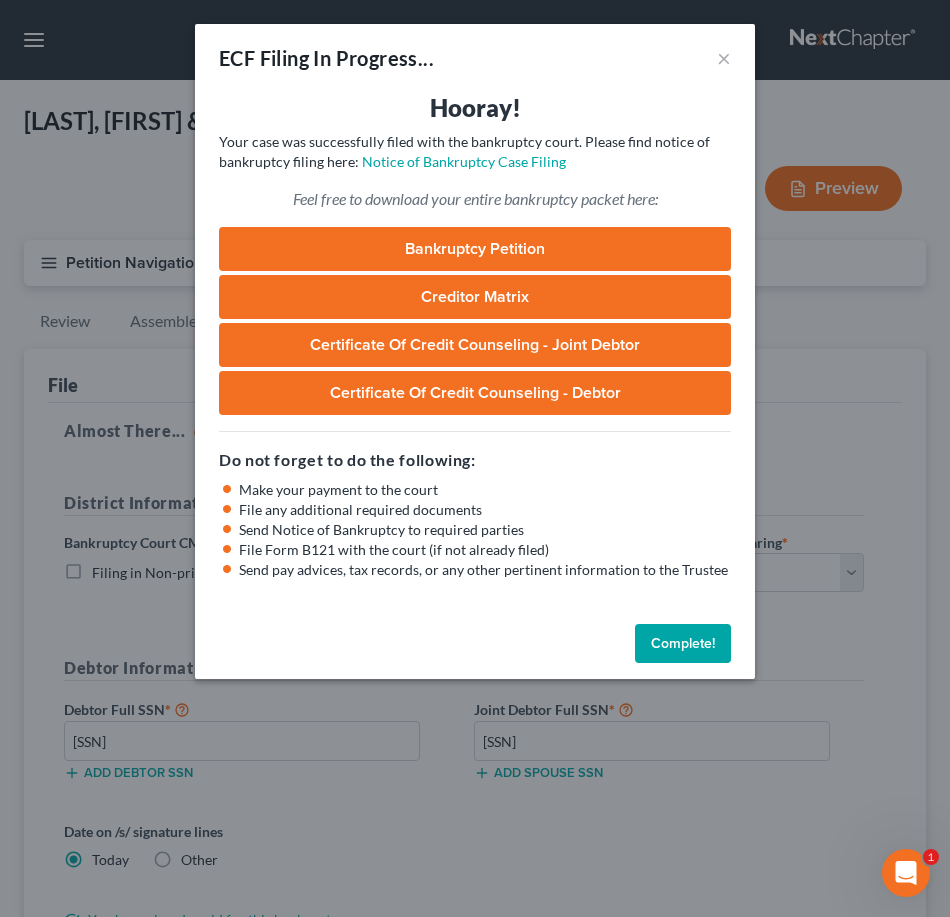 click on "Bankruptcy Petition" at bounding box center [475, 249] 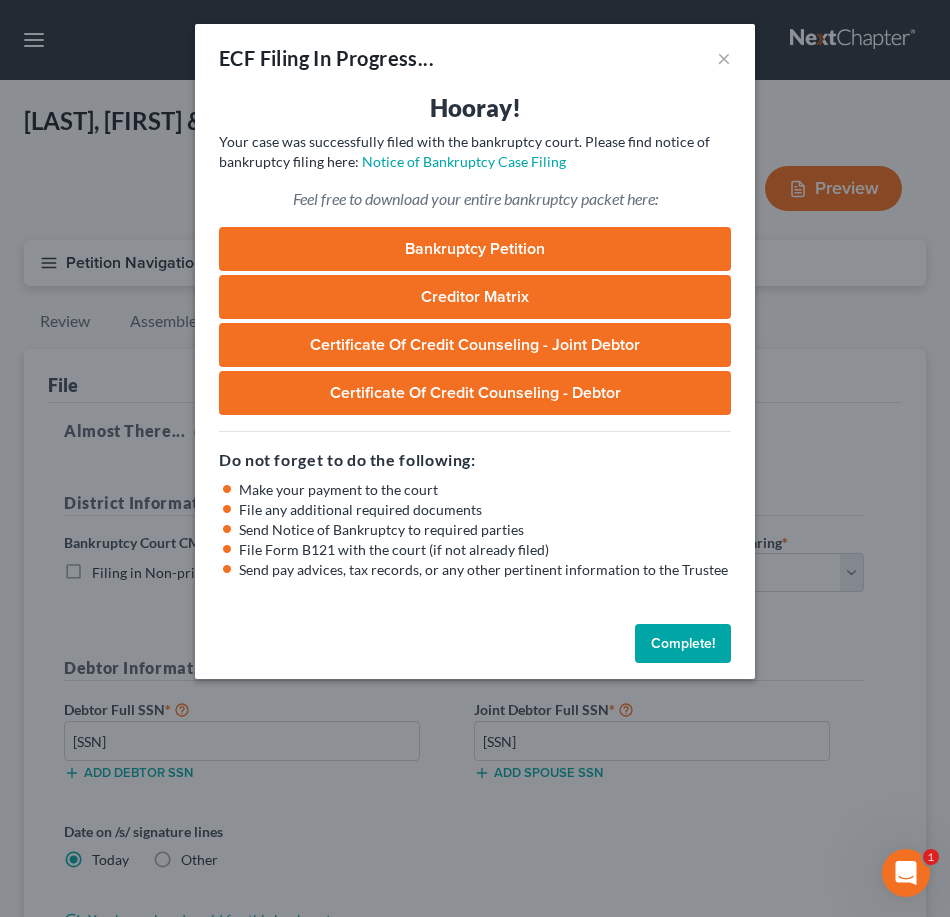 click on "Complete!" at bounding box center (683, 644) 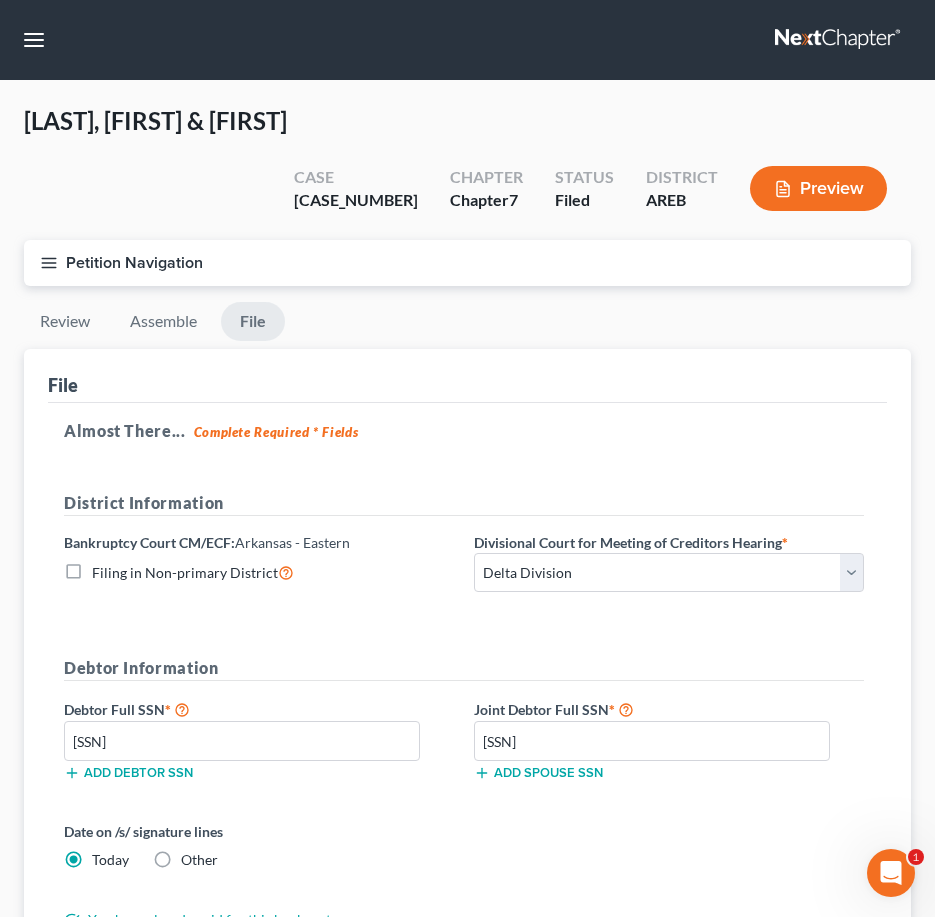 click on "Almost There... Complete Required * Fields" at bounding box center [467, 431] 